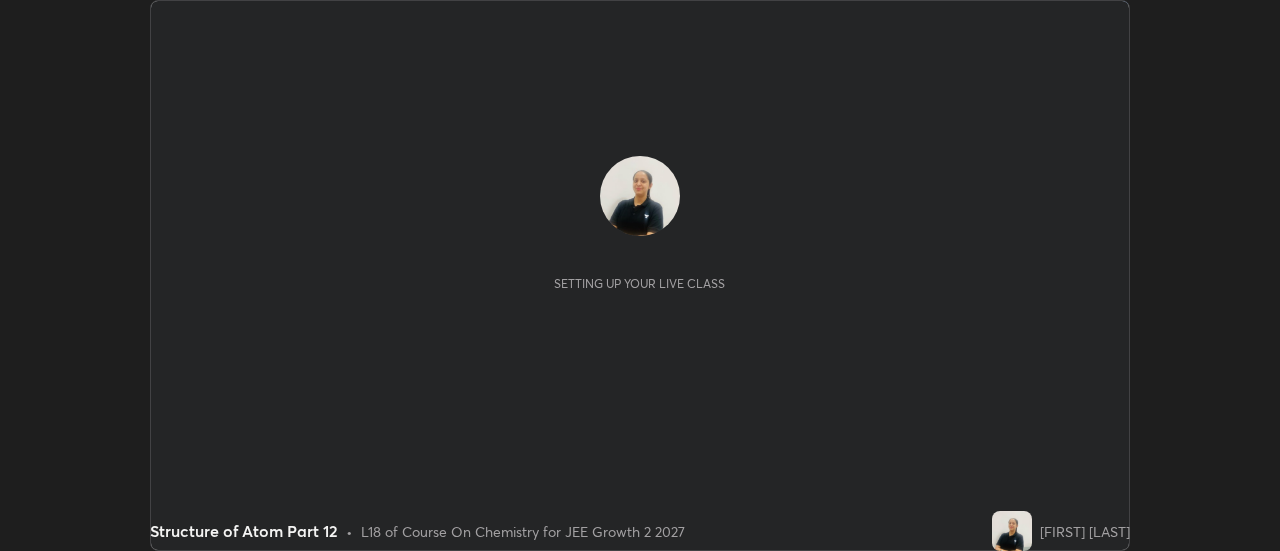 scroll, scrollTop: 0, scrollLeft: 0, axis: both 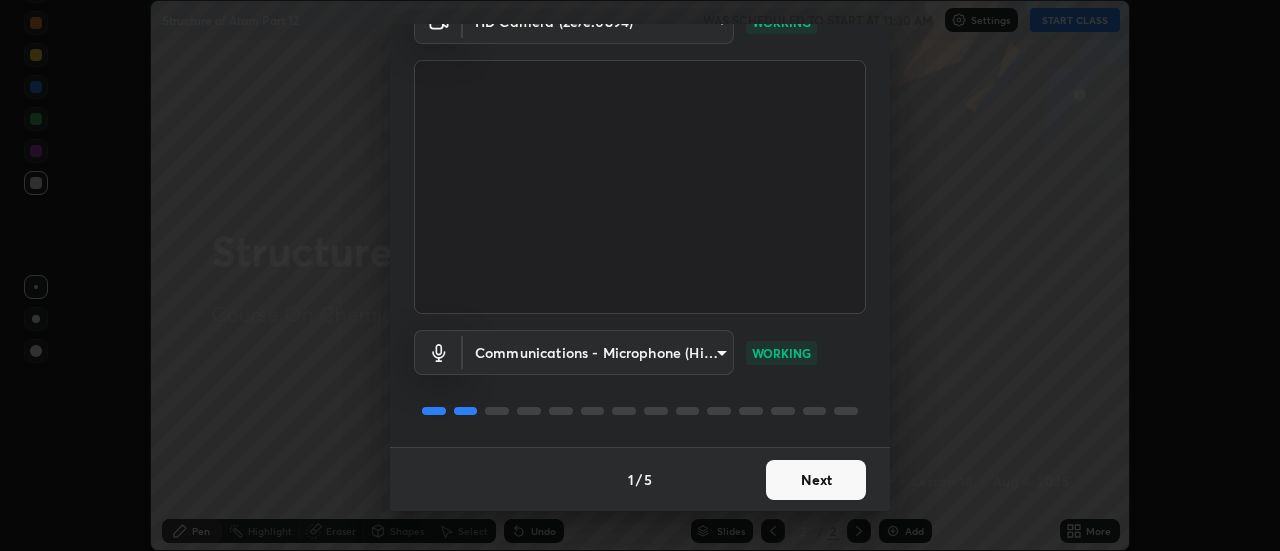 click on "Next" at bounding box center (816, 480) 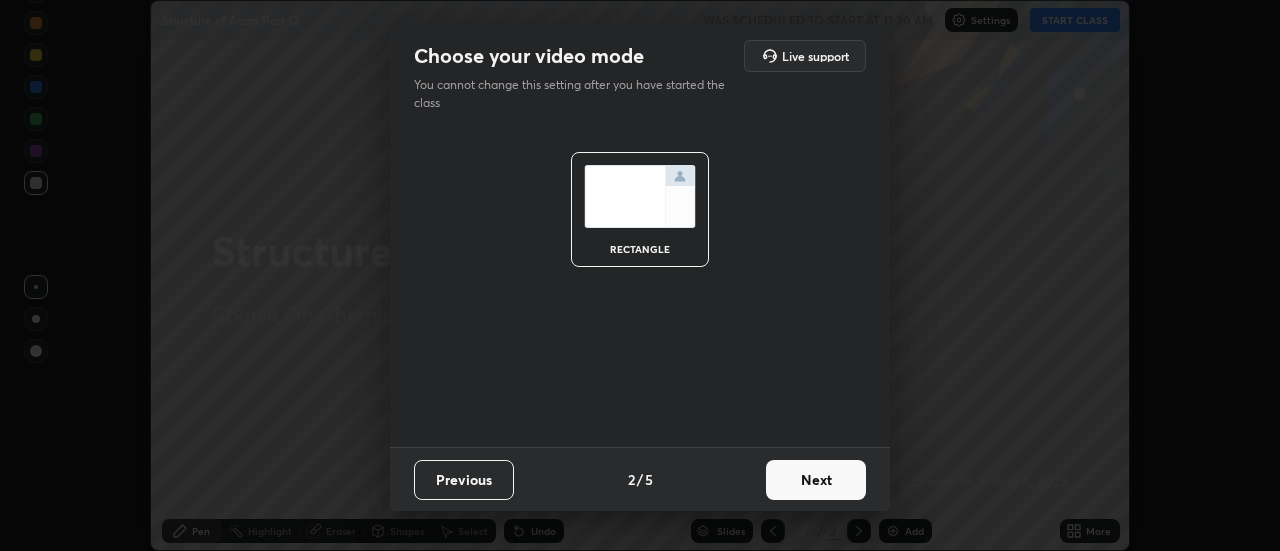 scroll, scrollTop: 0, scrollLeft: 0, axis: both 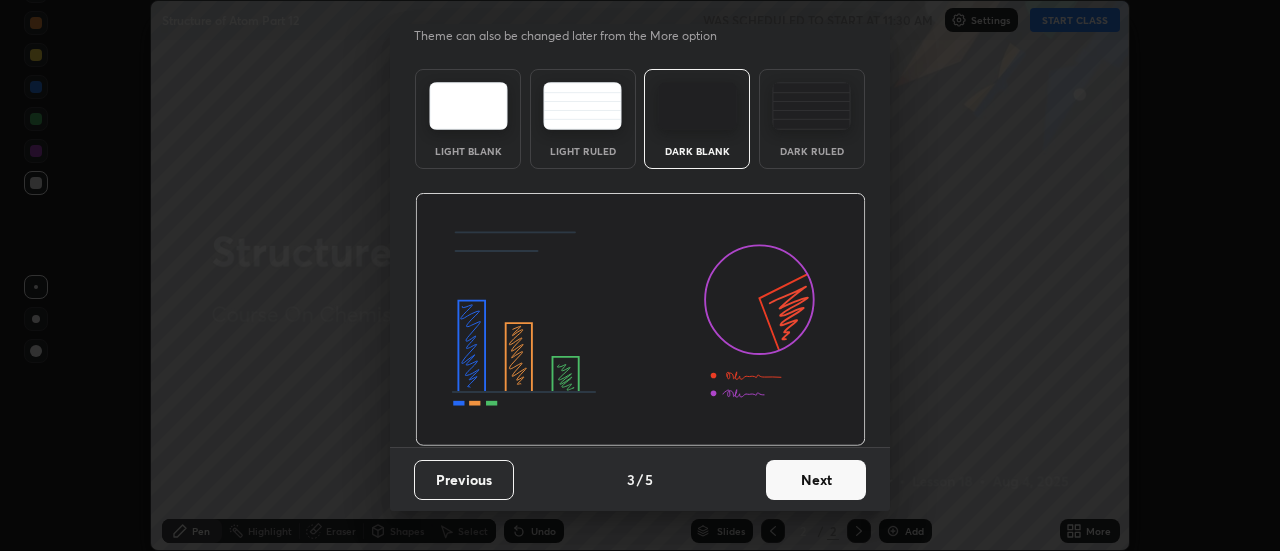 click on "Next" at bounding box center (816, 480) 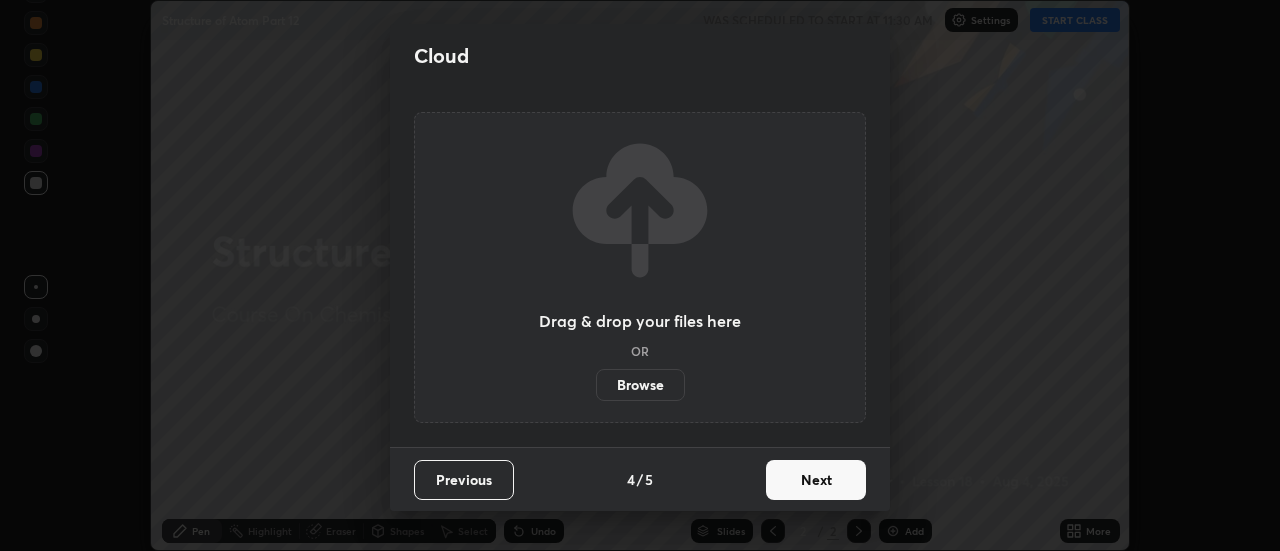 scroll, scrollTop: 0, scrollLeft: 0, axis: both 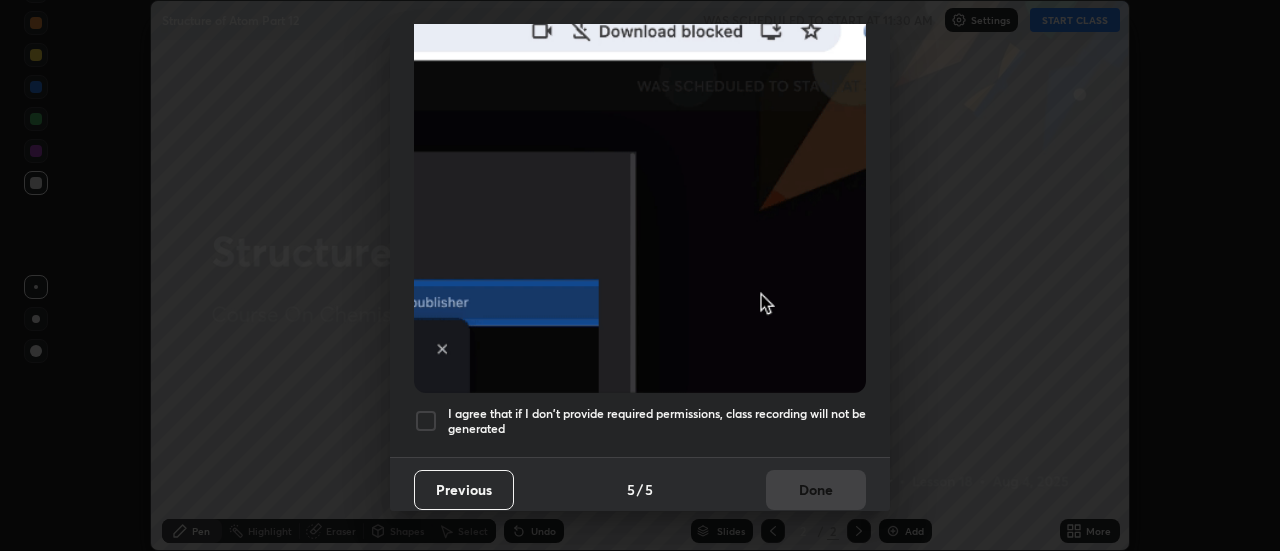 click at bounding box center [426, 421] 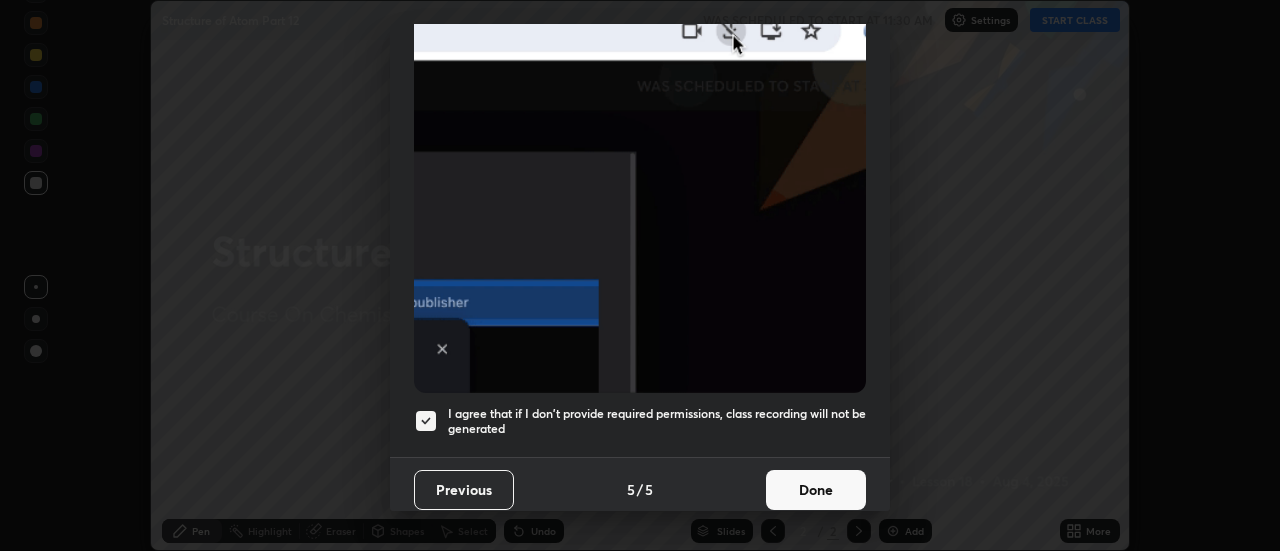 click on "Done" at bounding box center [816, 490] 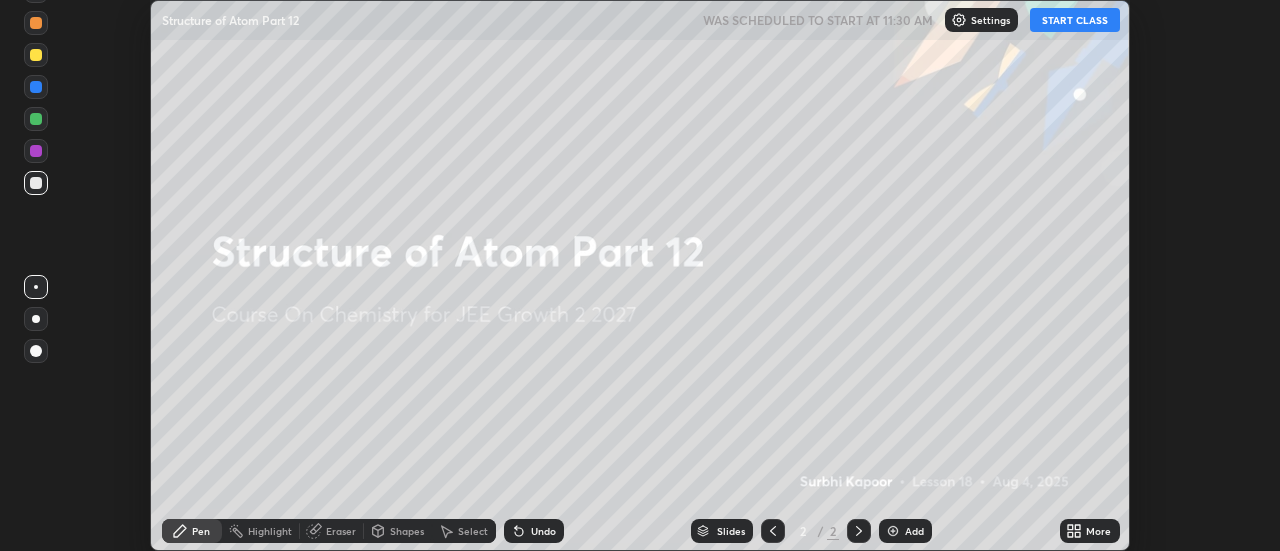 click on "START CLASS" at bounding box center (1075, 20) 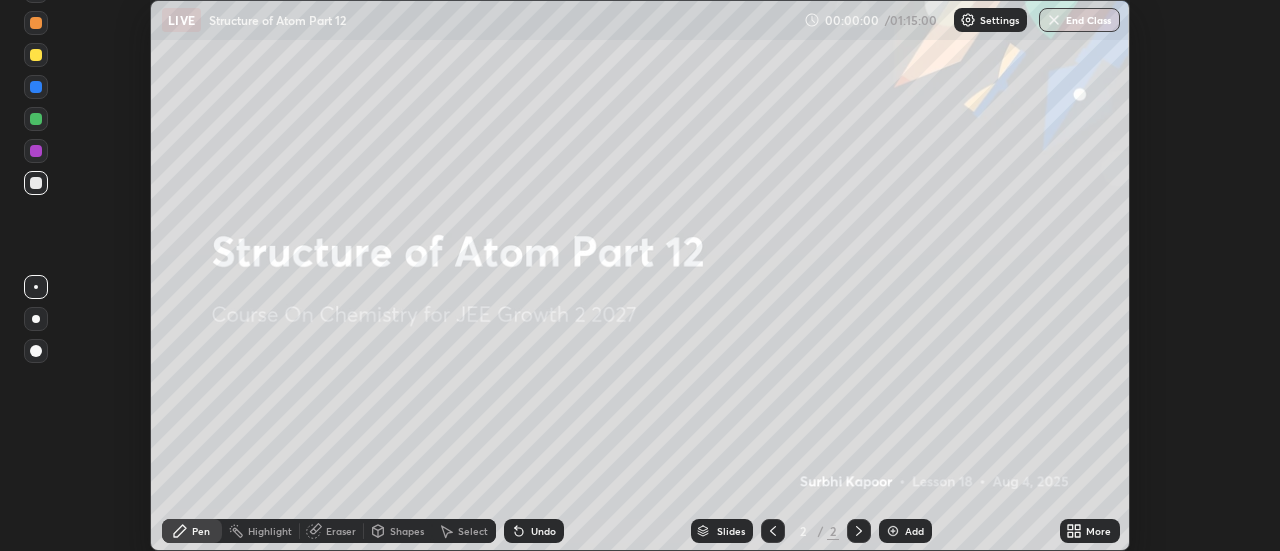 click on "More" at bounding box center (1098, 531) 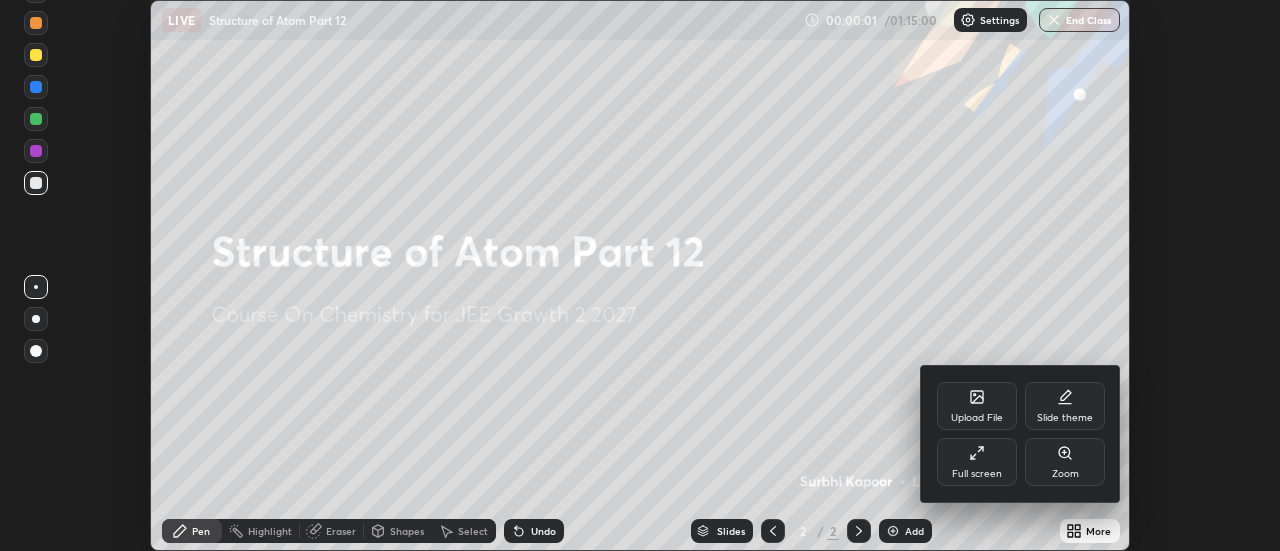 click on "Full screen" at bounding box center [977, 462] 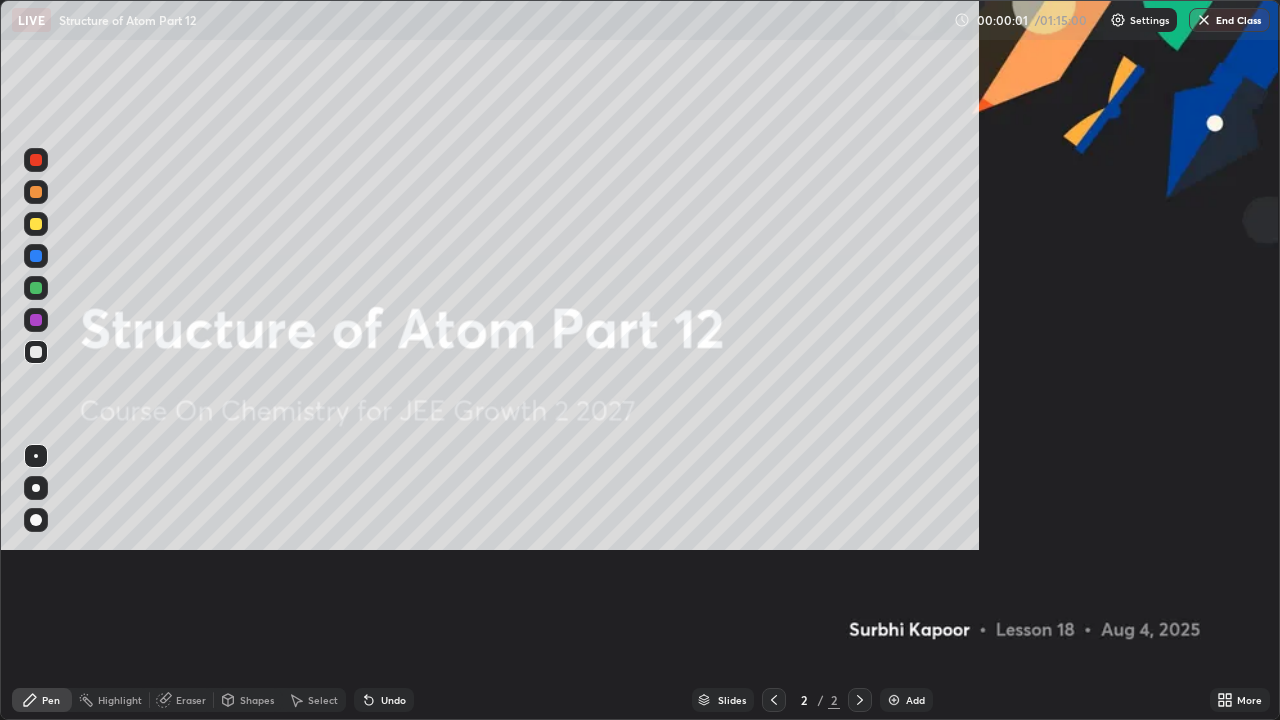 scroll, scrollTop: 99280, scrollLeft: 98720, axis: both 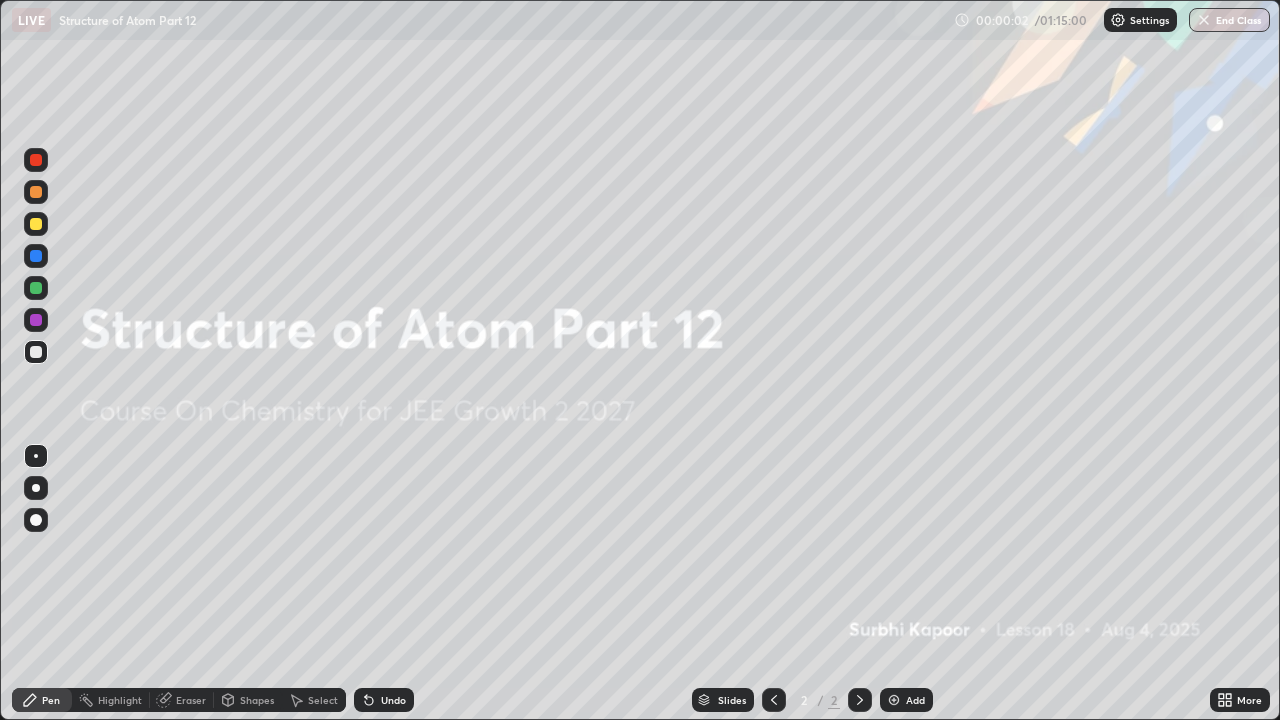 click on "Add" at bounding box center [915, 700] 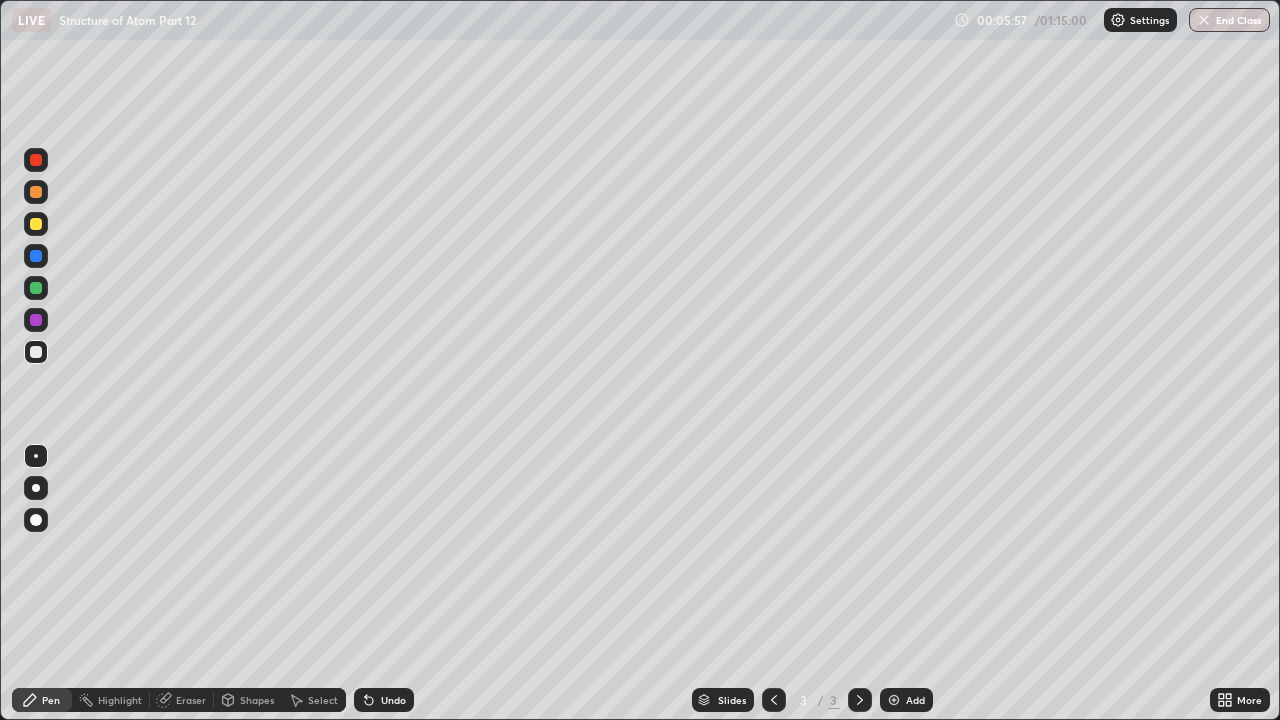 click on "Eraser" at bounding box center [191, 700] 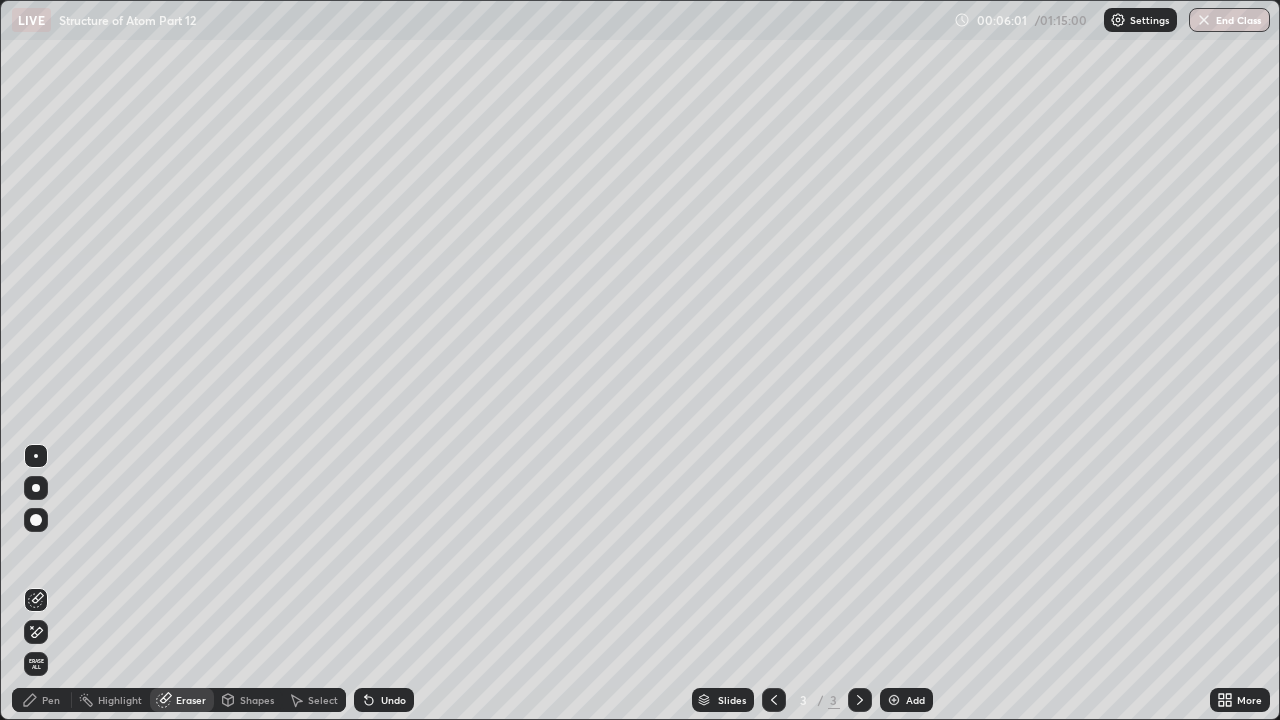 click on "Pen" at bounding box center [42, 700] 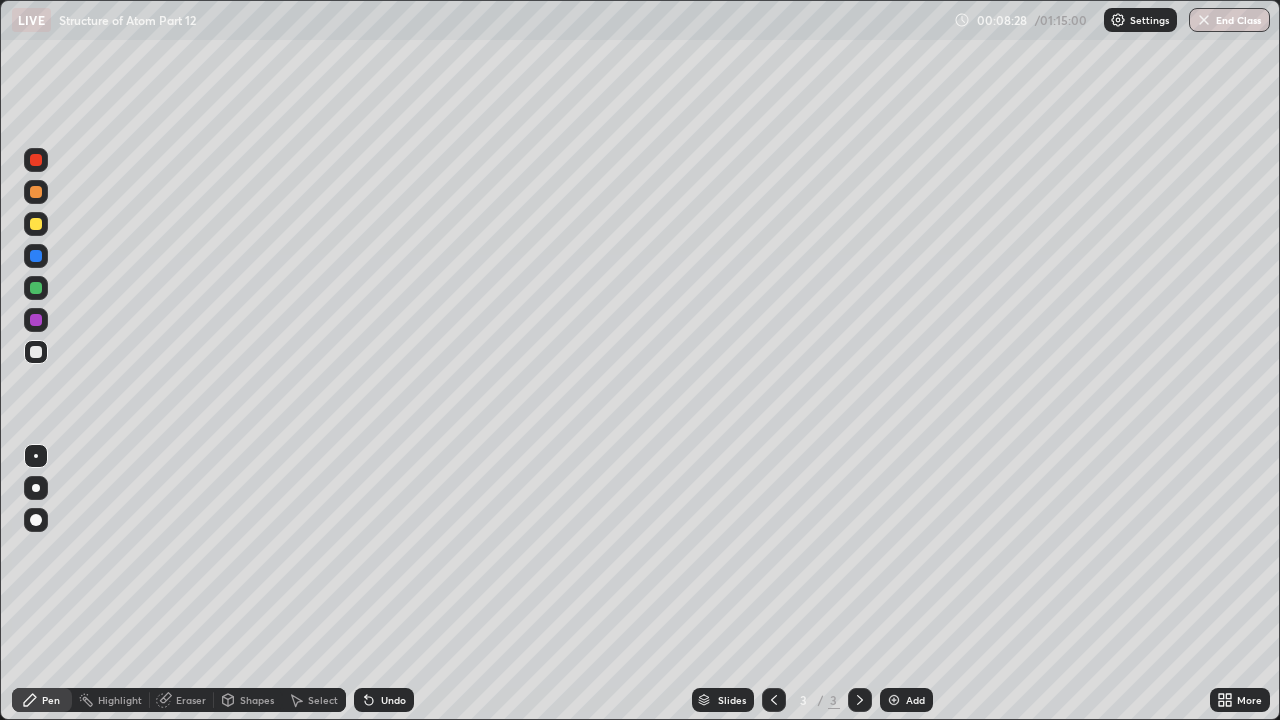 click at bounding box center [894, 700] 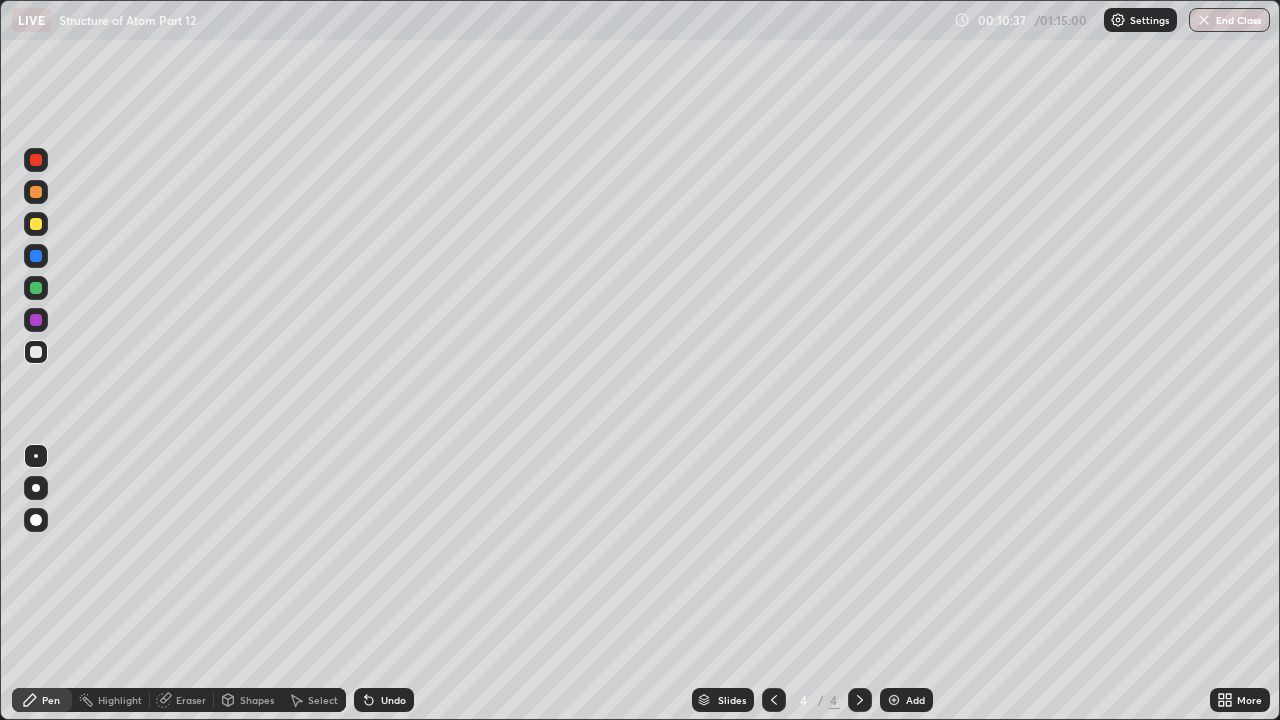 click on "Add" at bounding box center [915, 700] 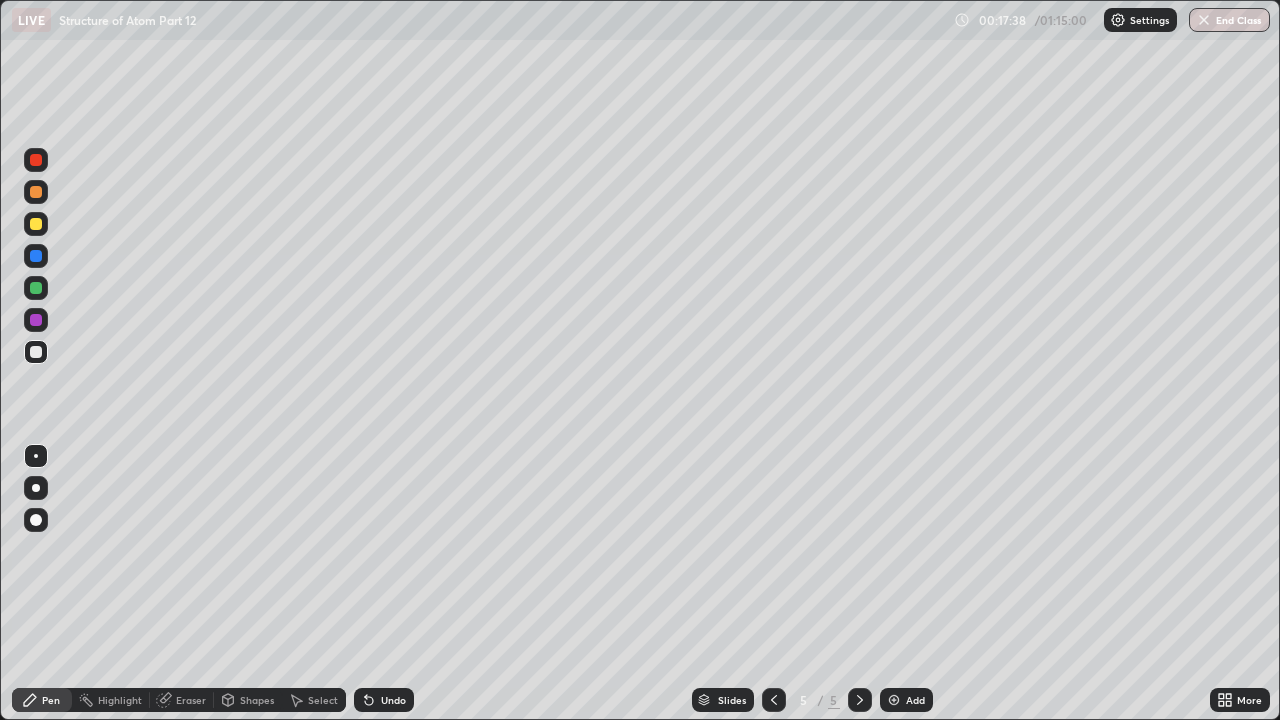 click on "Add" at bounding box center [915, 700] 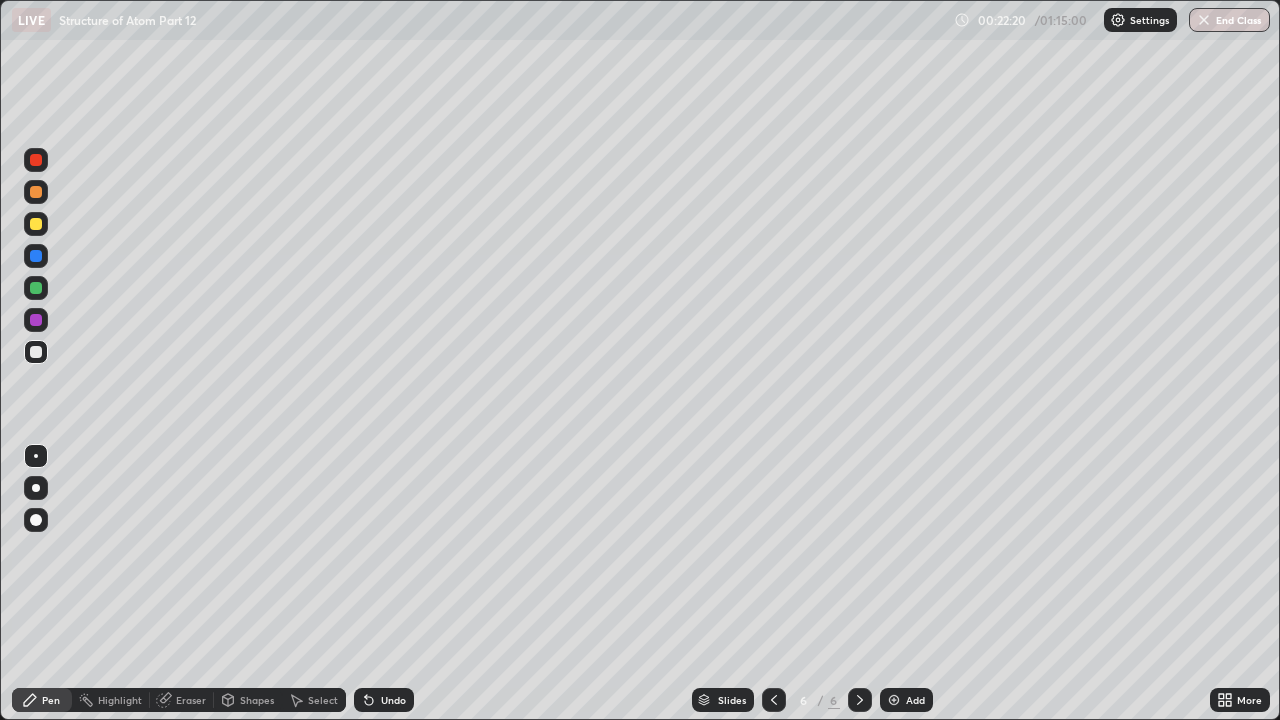 click 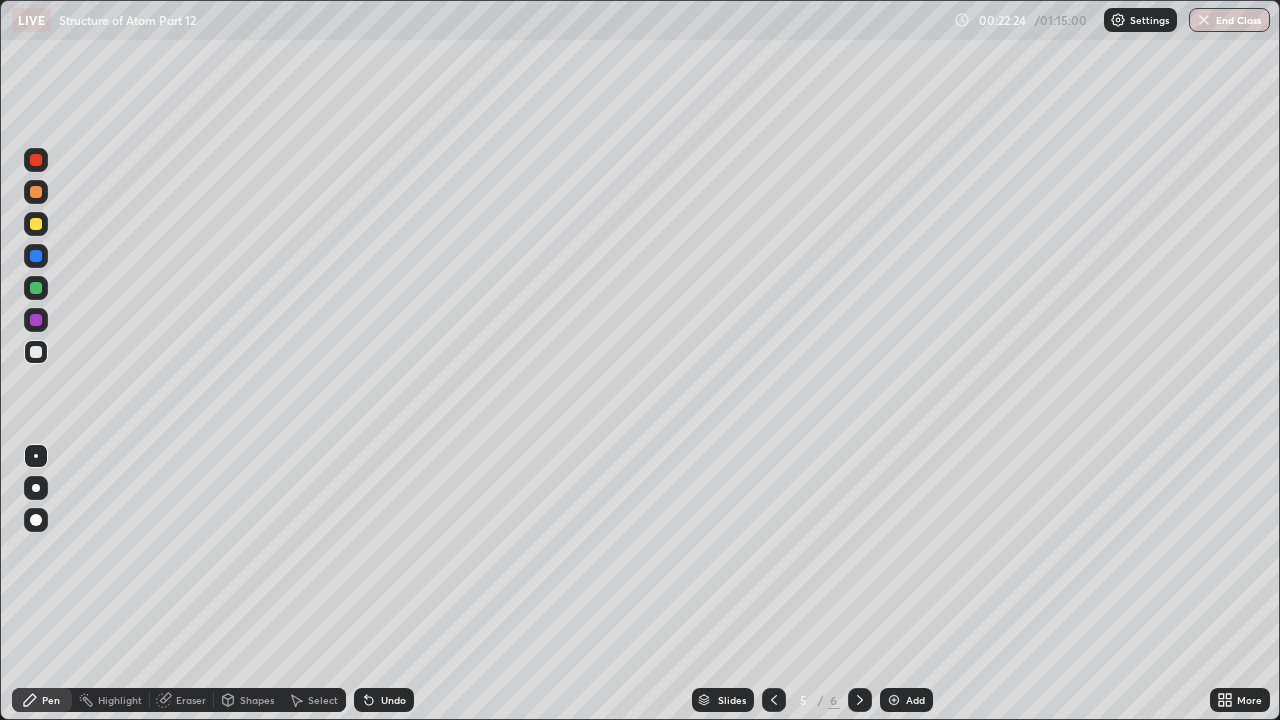 click 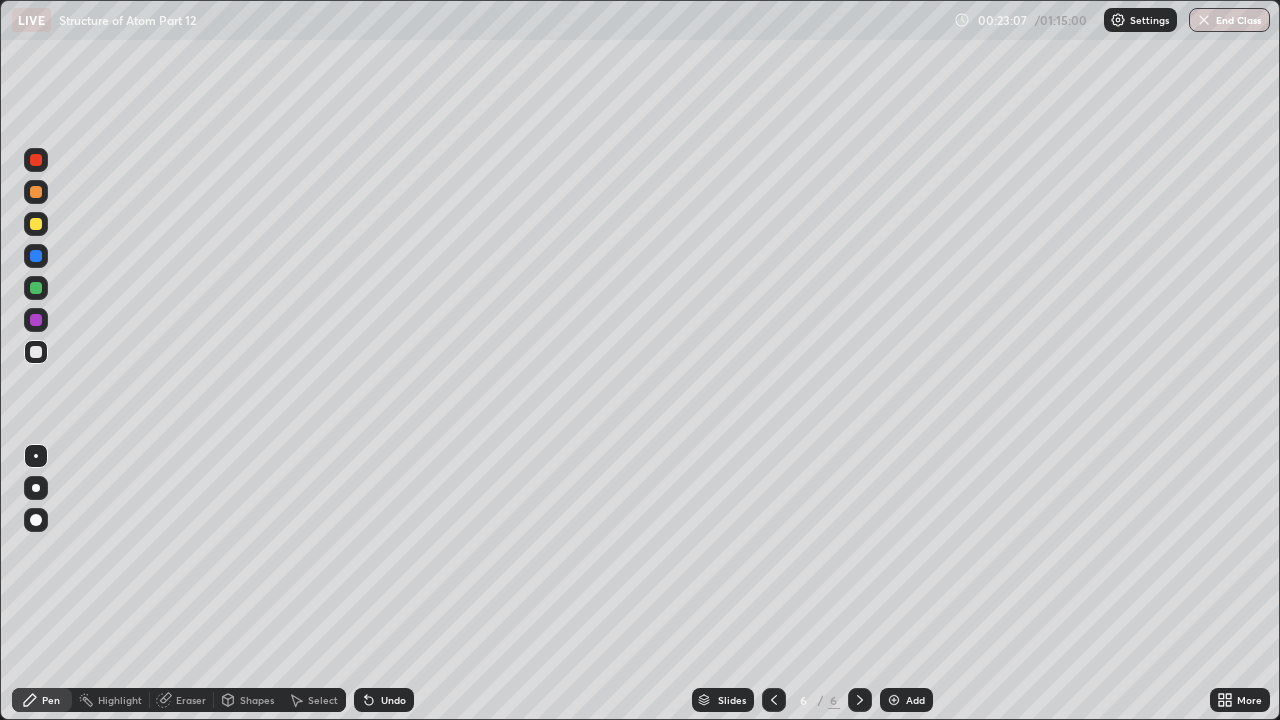 click on "Add" at bounding box center [915, 700] 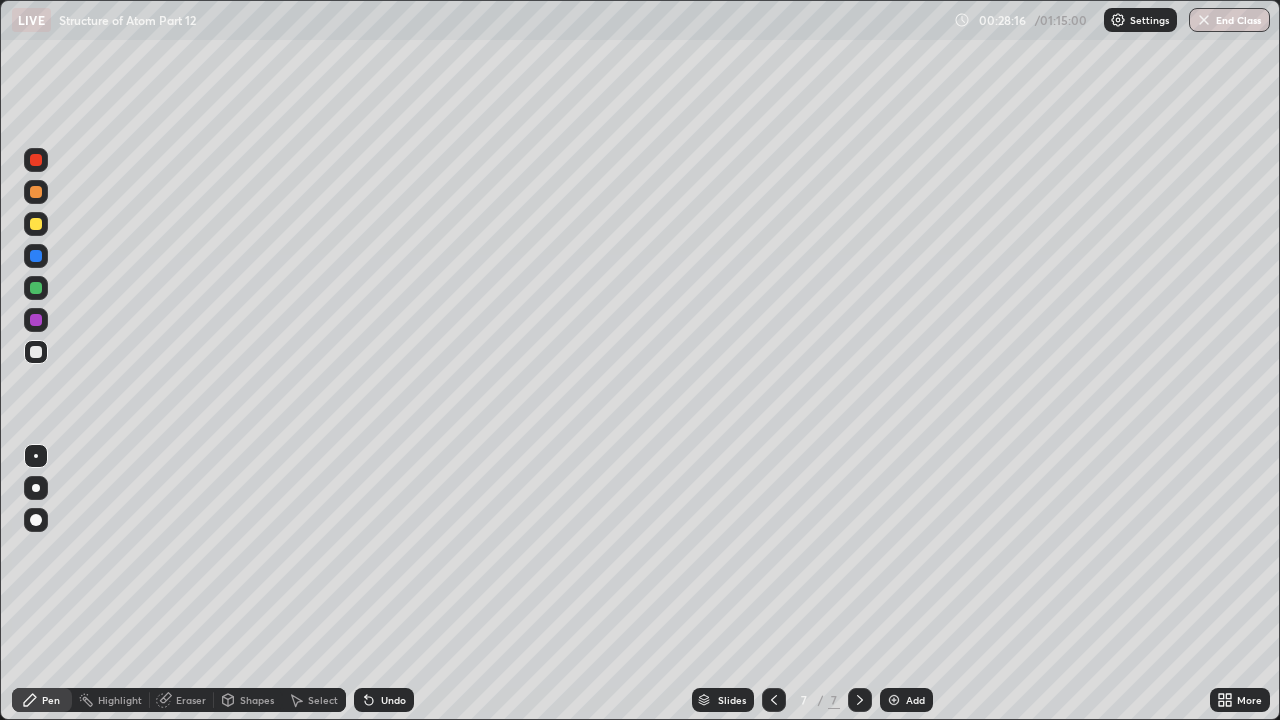click on "Add" at bounding box center [915, 700] 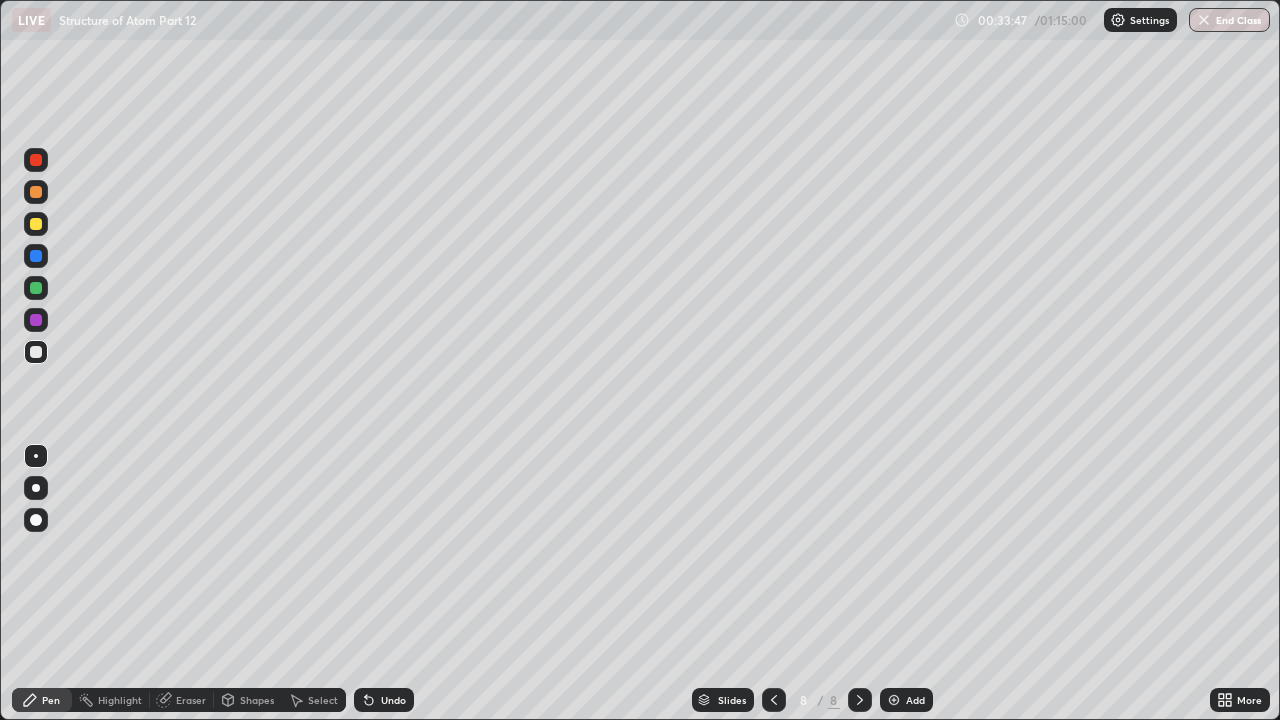 click on "Add" at bounding box center (906, 700) 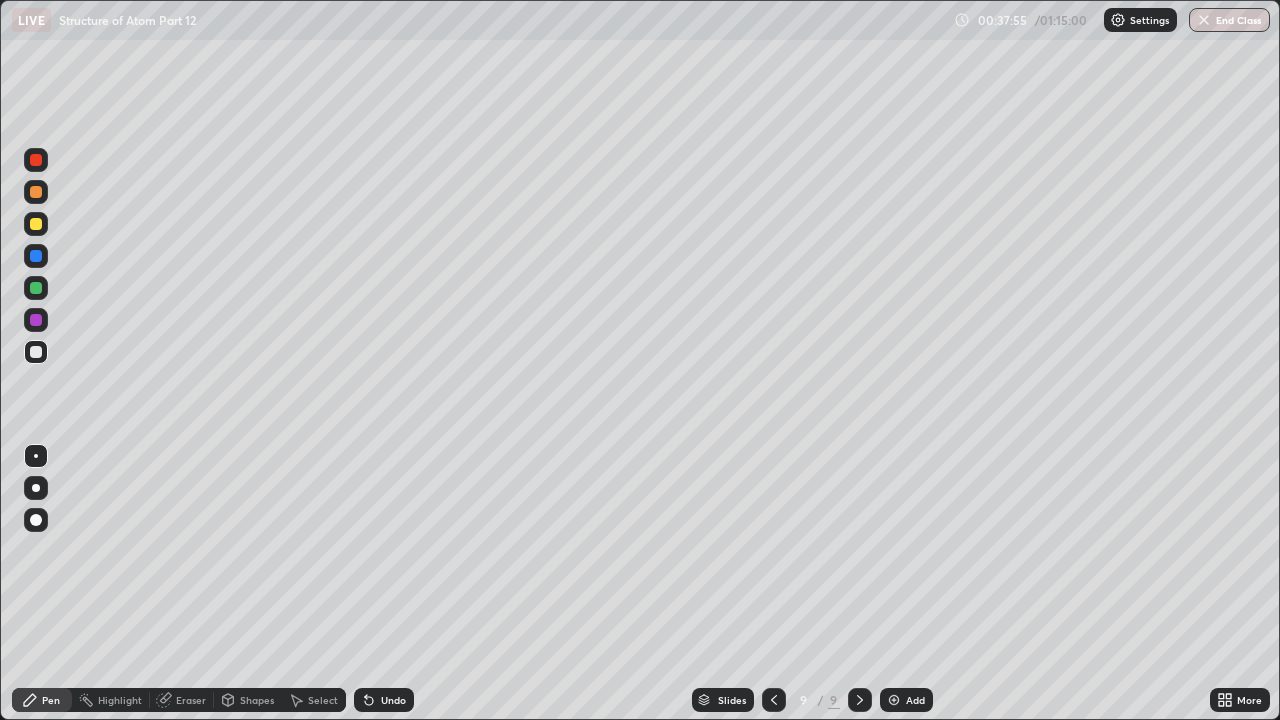 click on "Eraser" at bounding box center [191, 700] 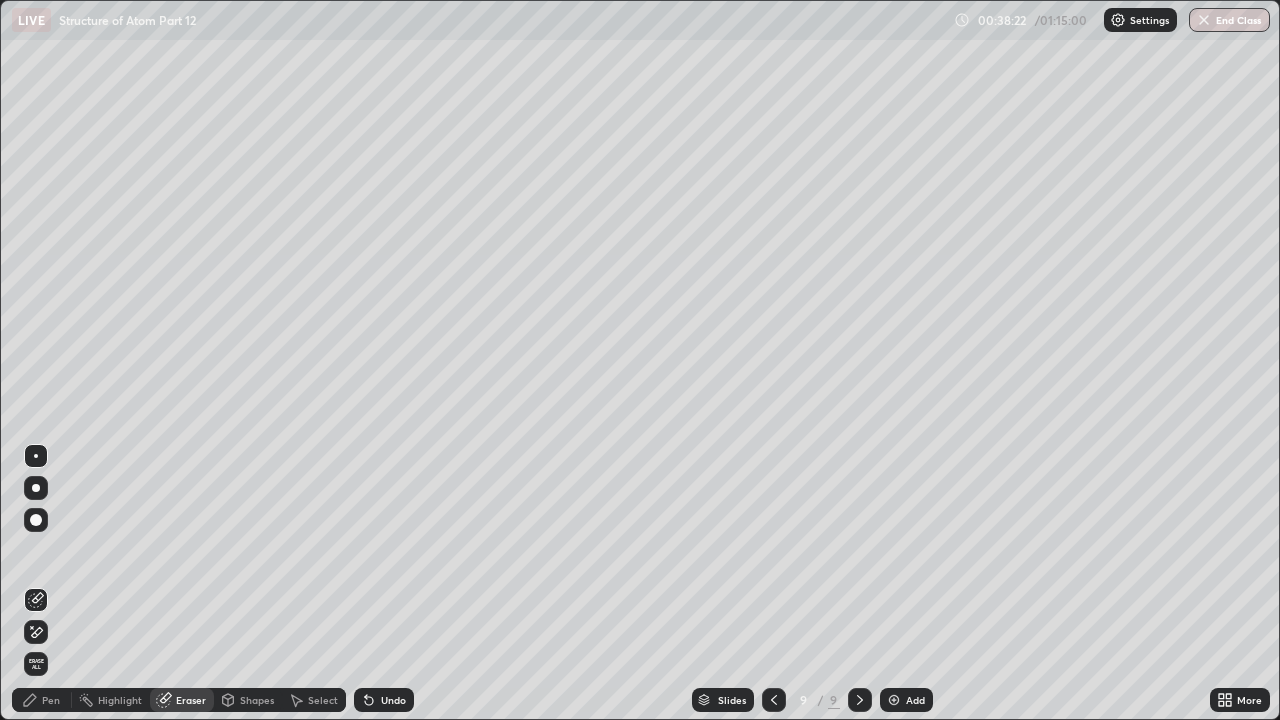 click on "Pen" at bounding box center [51, 700] 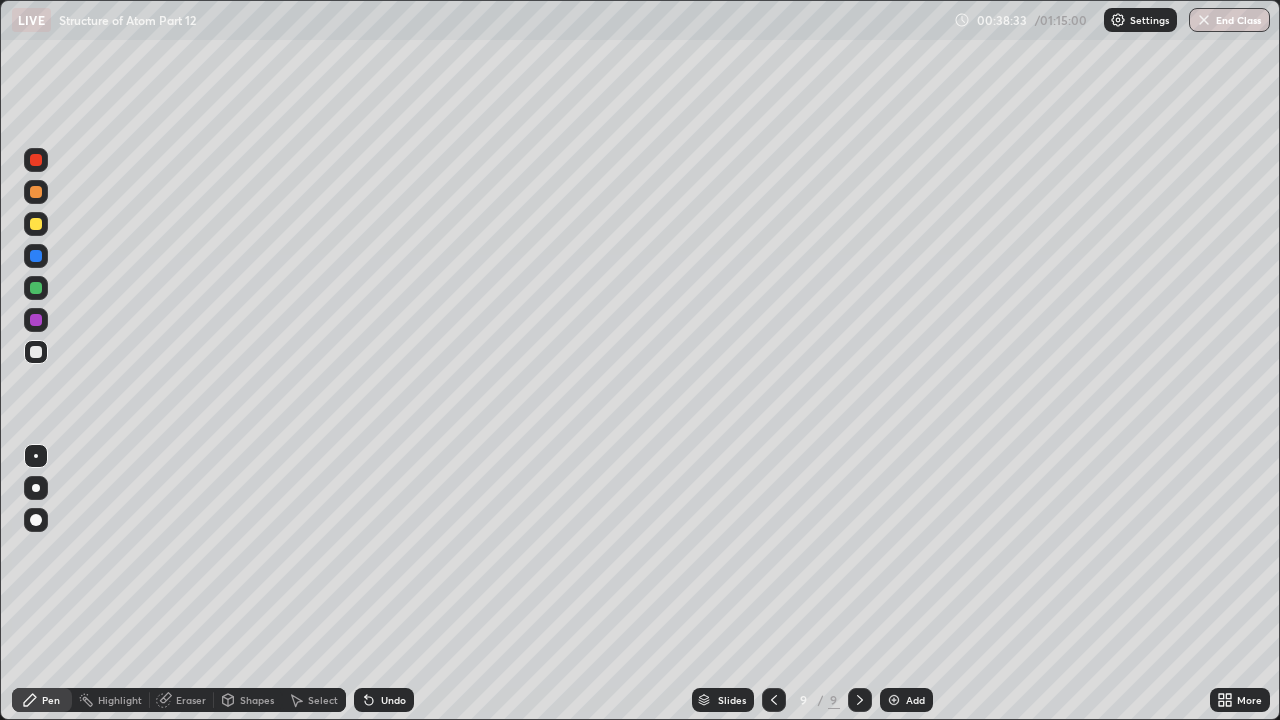 click on "Eraser" at bounding box center [191, 700] 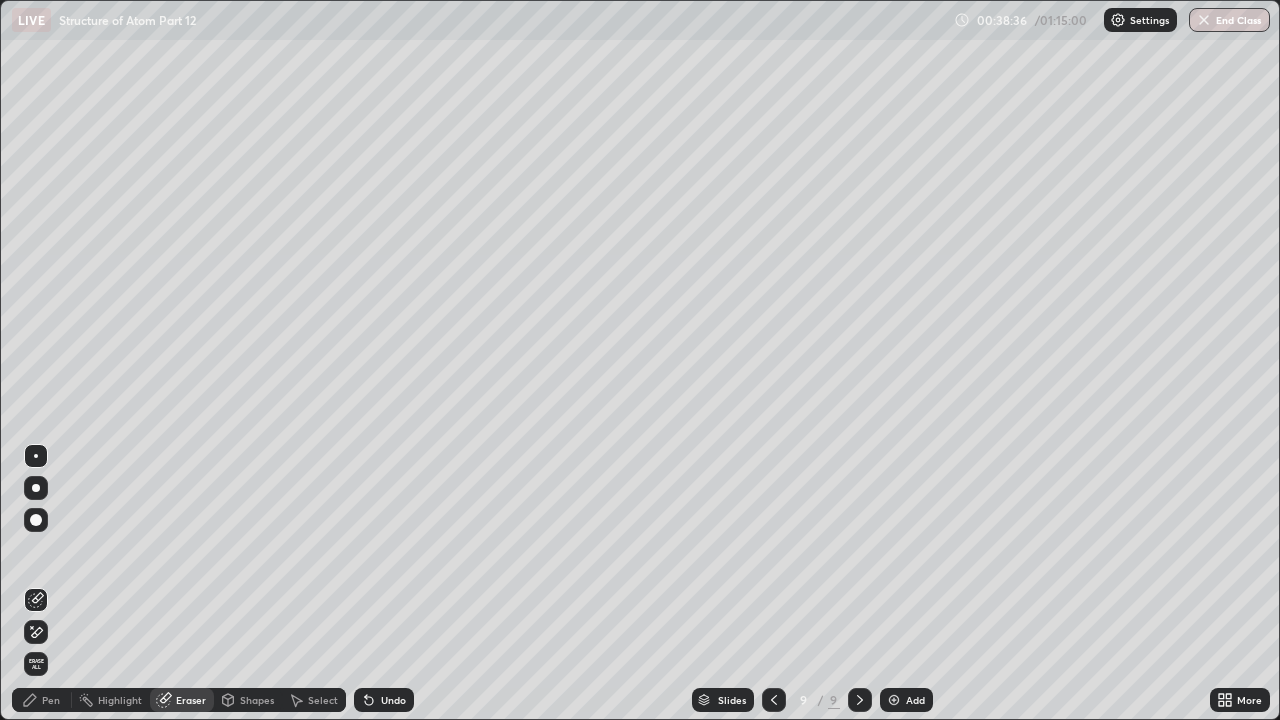 click on "Pen" at bounding box center [51, 700] 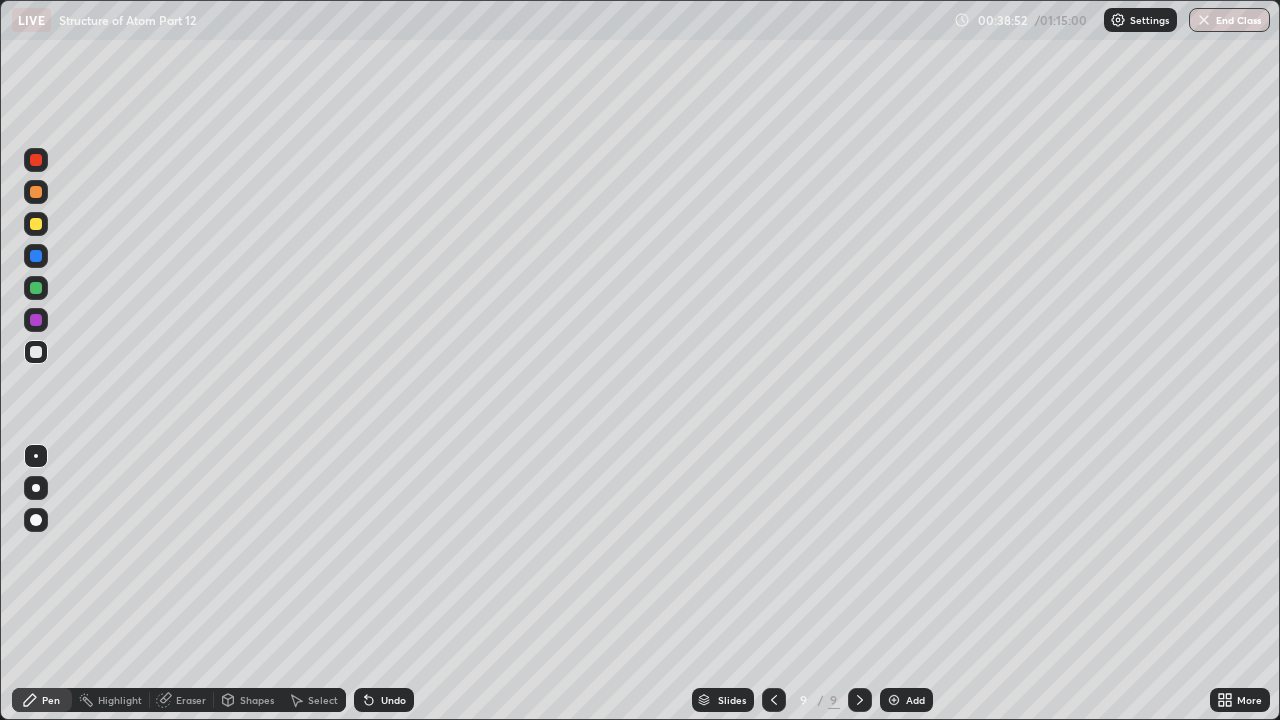 click on "Eraser" at bounding box center (191, 700) 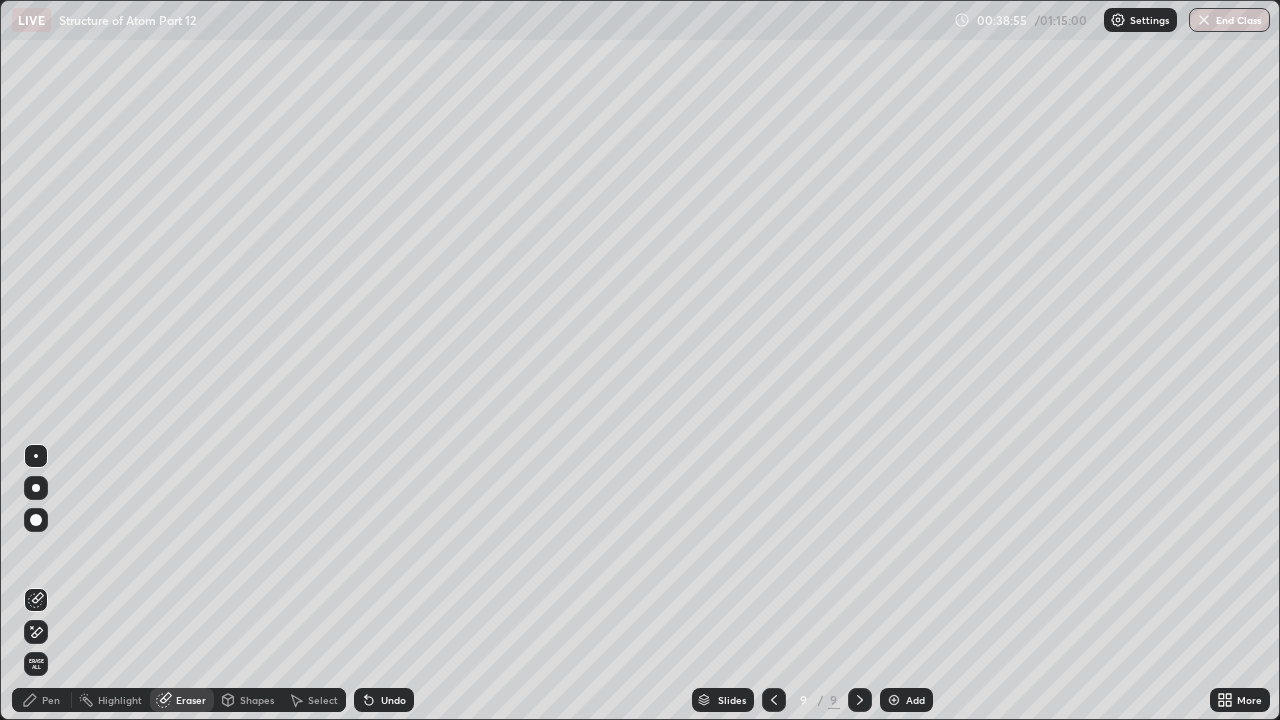 click on "Pen" at bounding box center [42, 700] 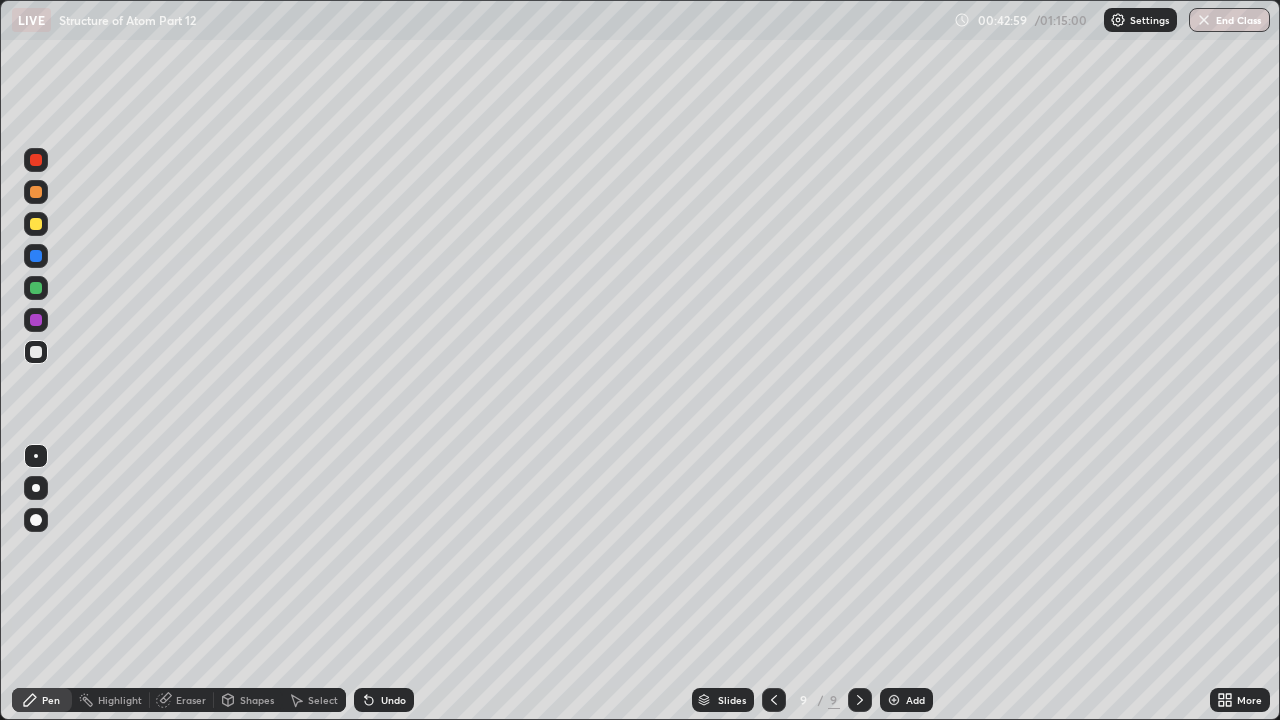 click on "Add" at bounding box center (906, 700) 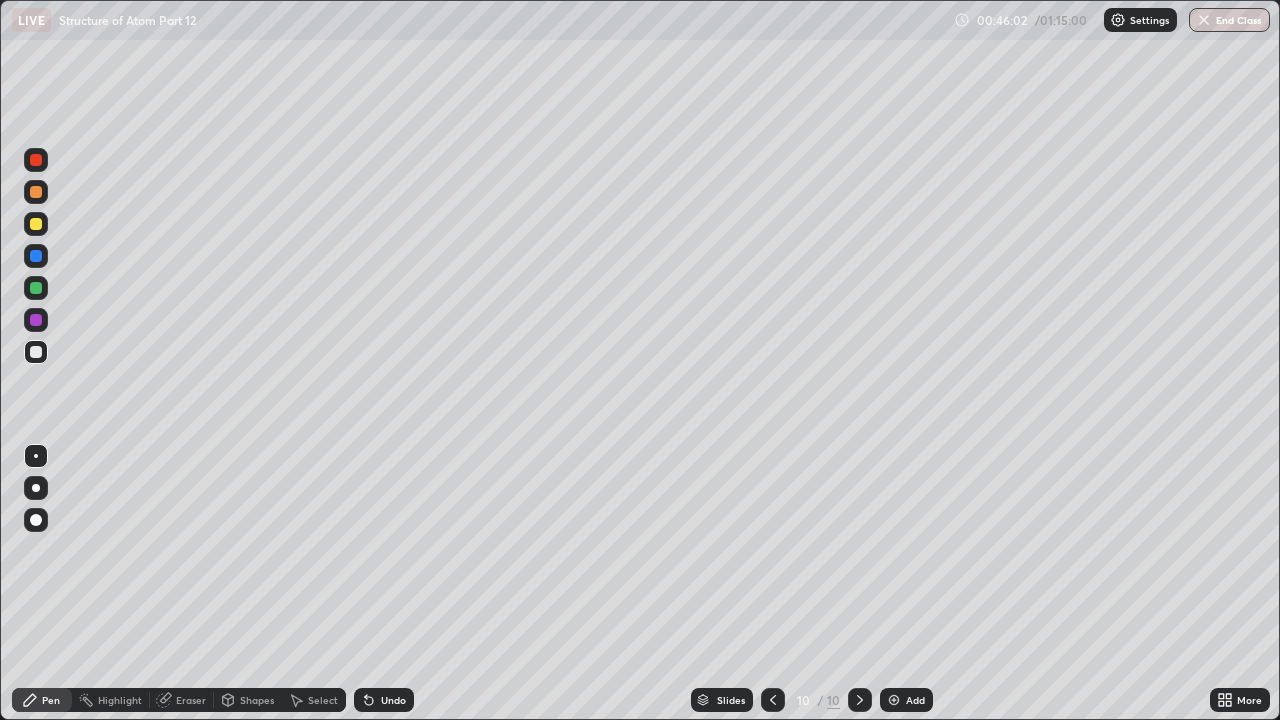 click on "Undo" at bounding box center (393, 700) 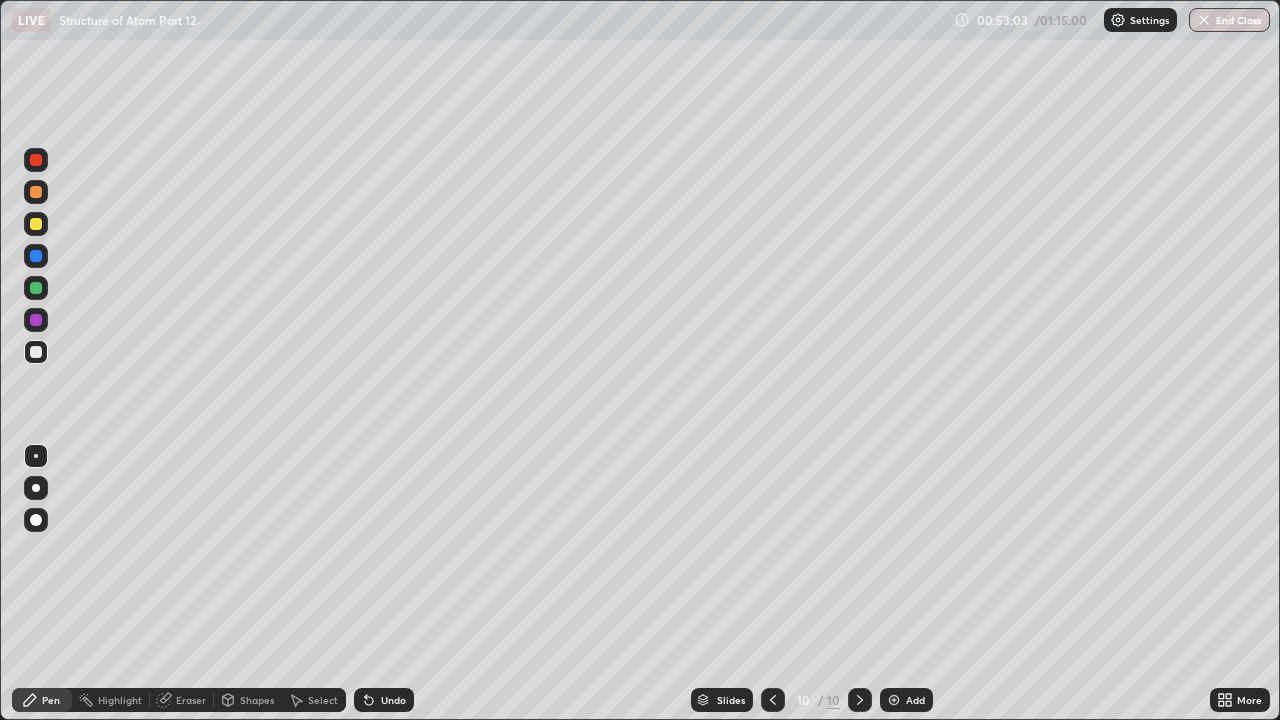 click on "Add" at bounding box center [906, 700] 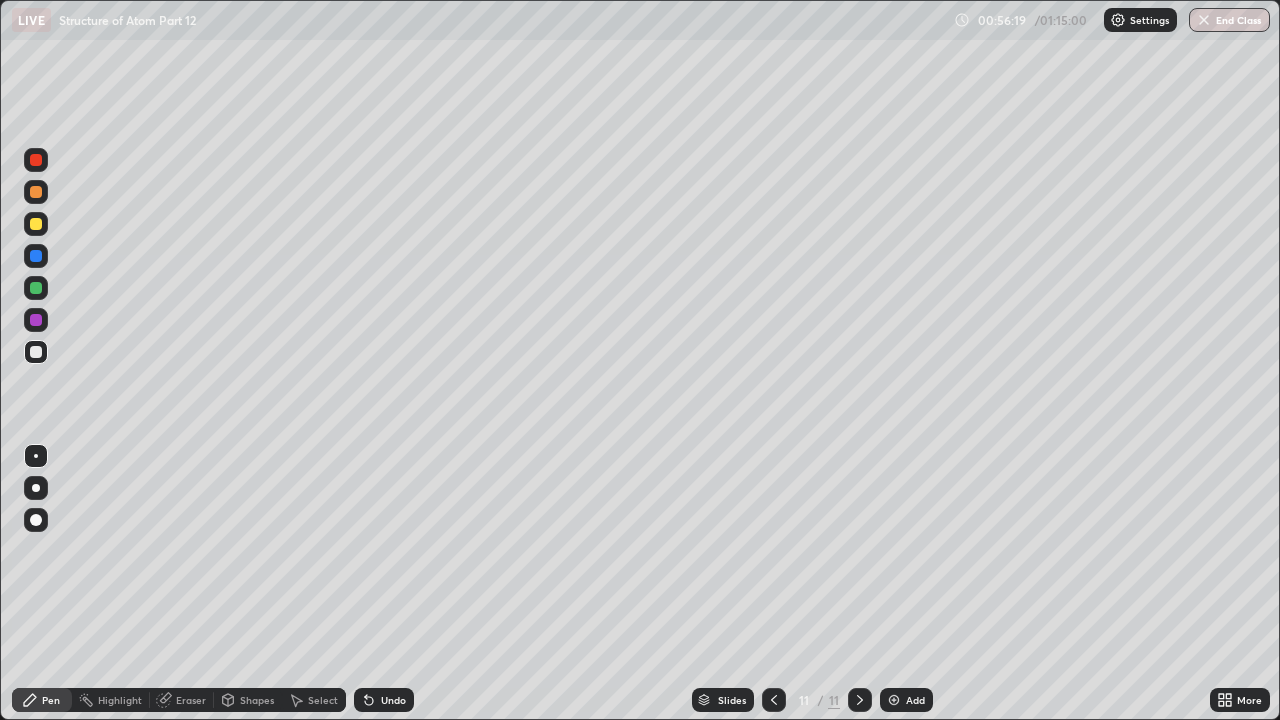 click on "Eraser" at bounding box center [191, 700] 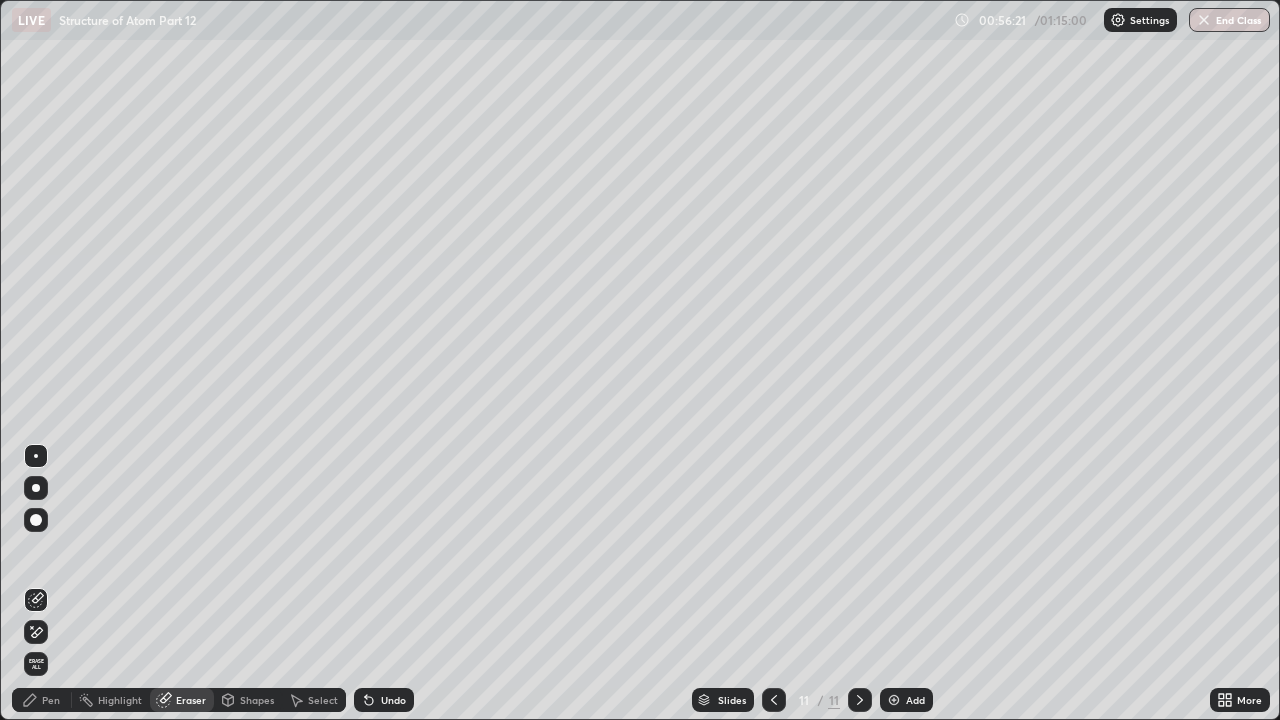 click on "Pen" at bounding box center (51, 700) 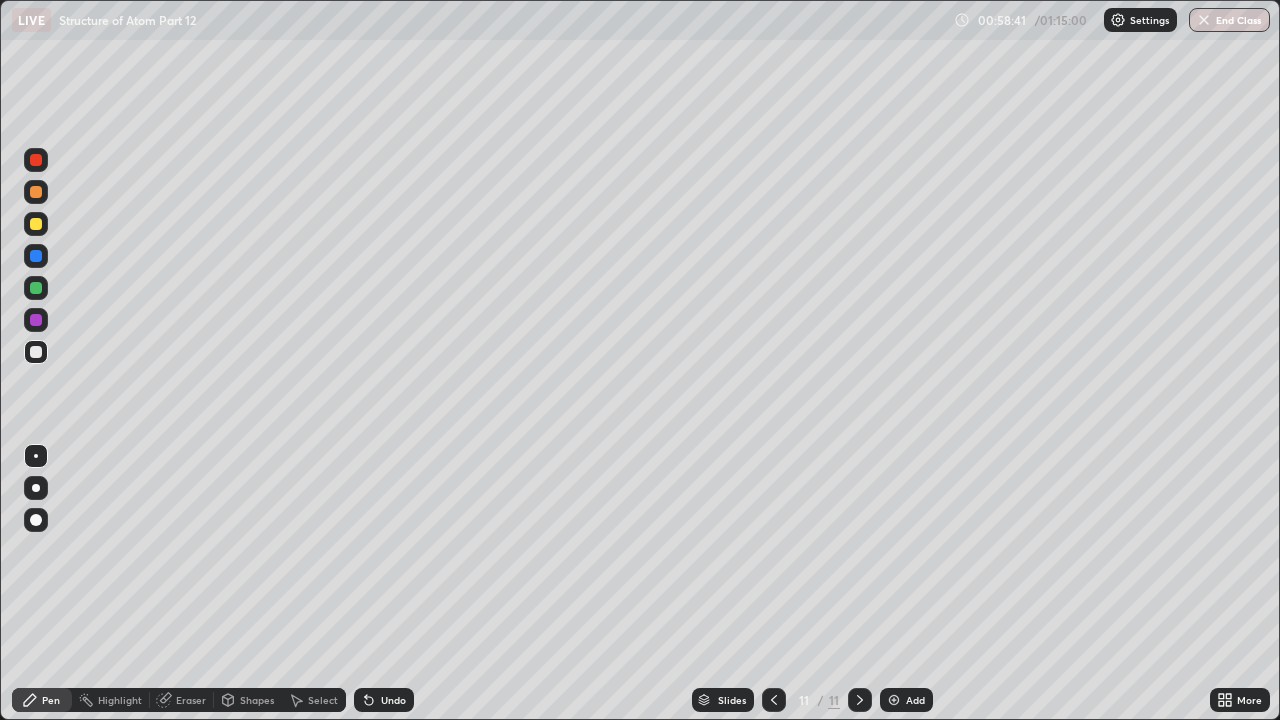 click on "Add" at bounding box center (906, 700) 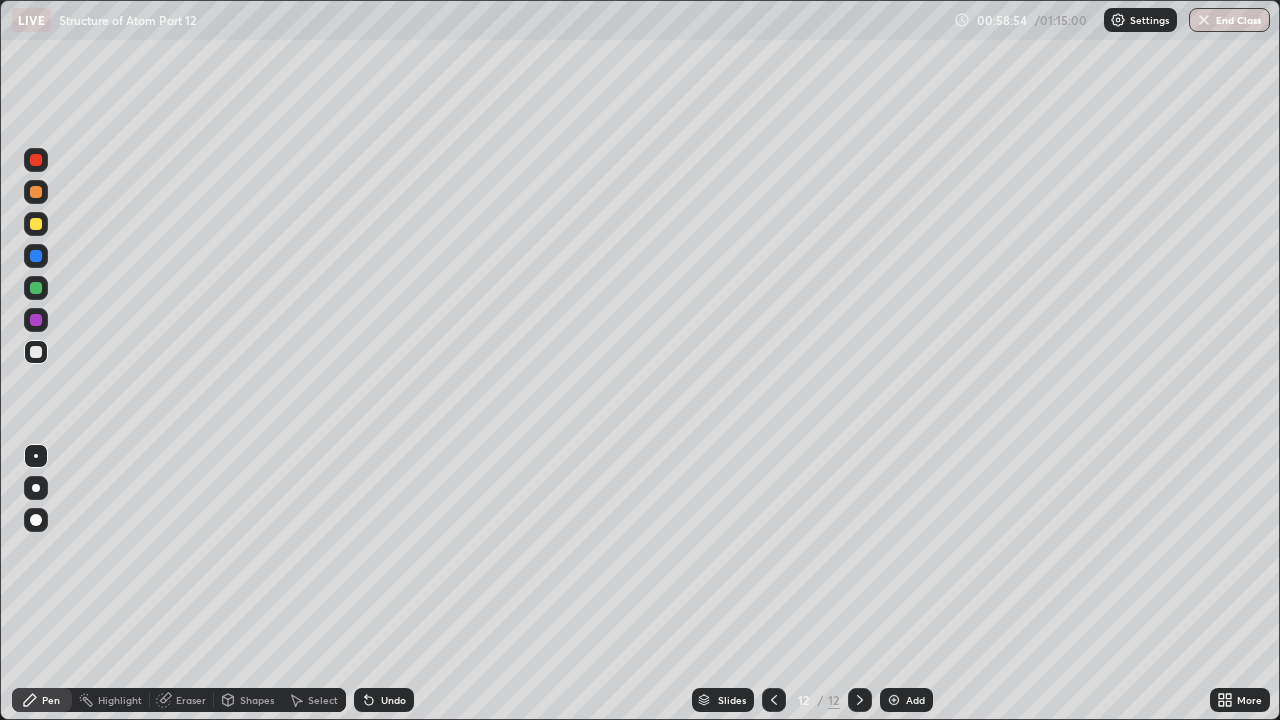 click on "Undo" at bounding box center (384, 700) 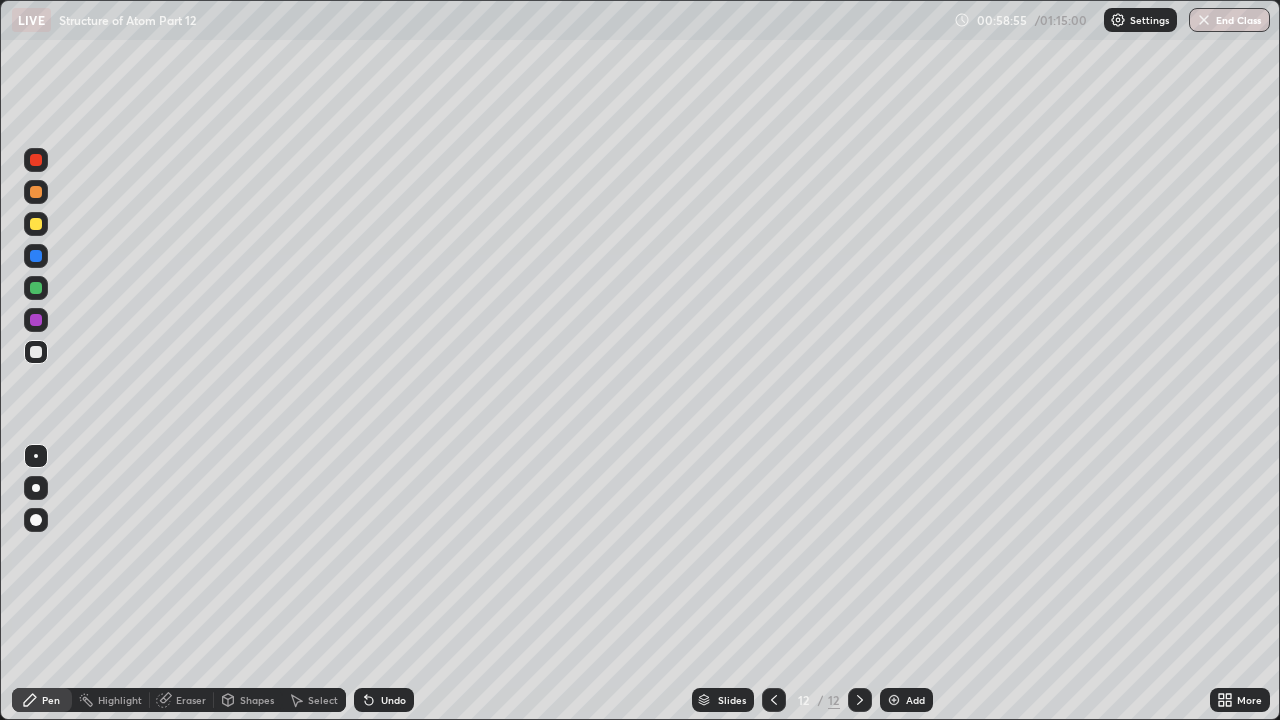 click on "Undo" at bounding box center (393, 700) 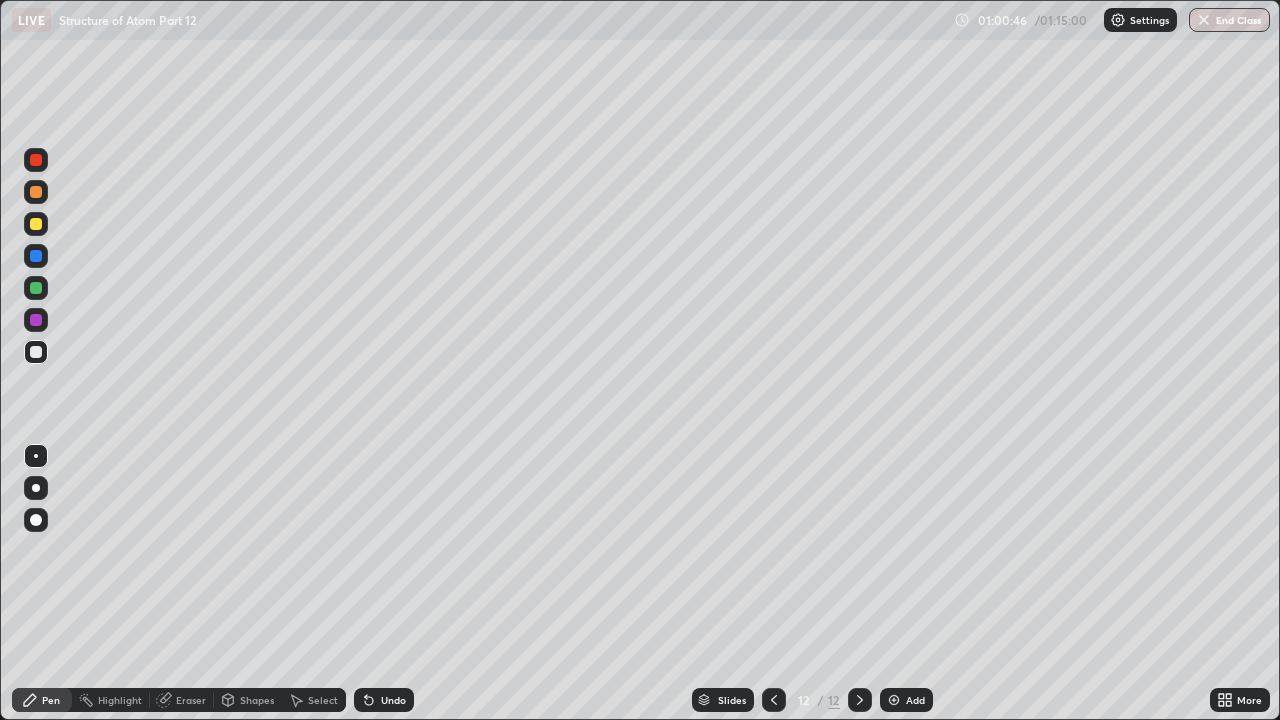 click on "Undo" at bounding box center [393, 700] 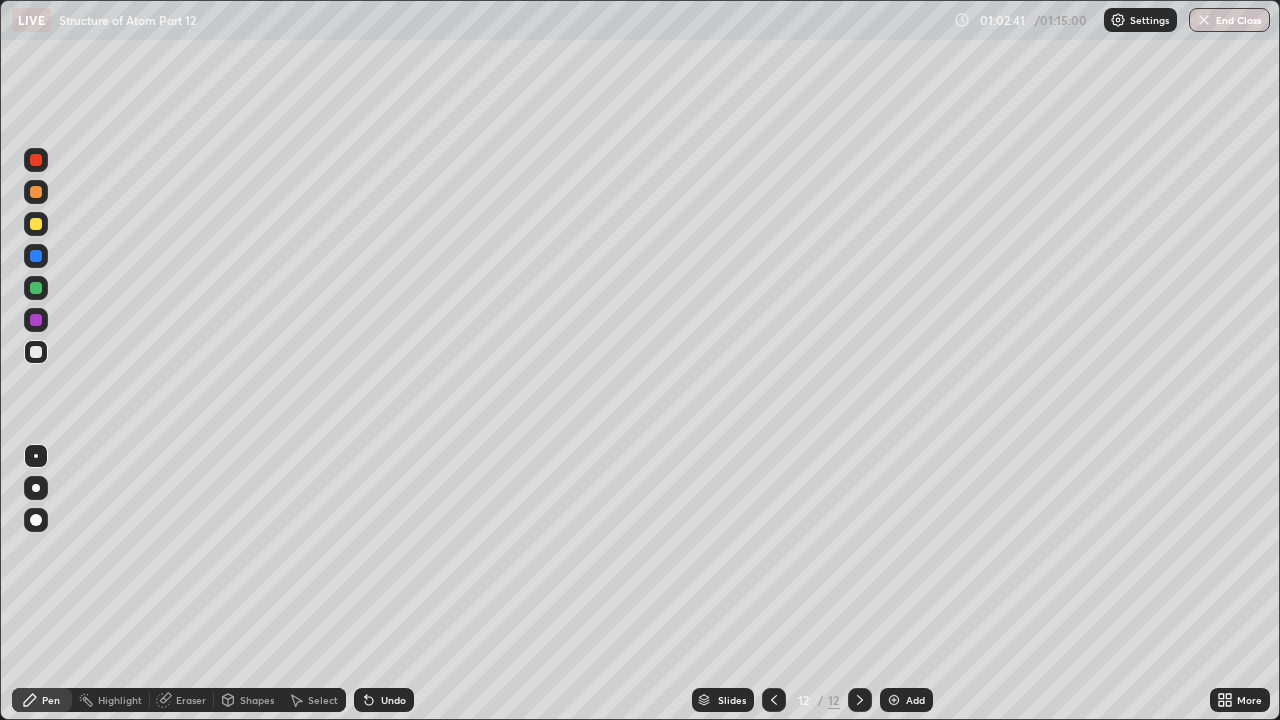 click on "Slides 12 / 12 Add" at bounding box center (812, 700) 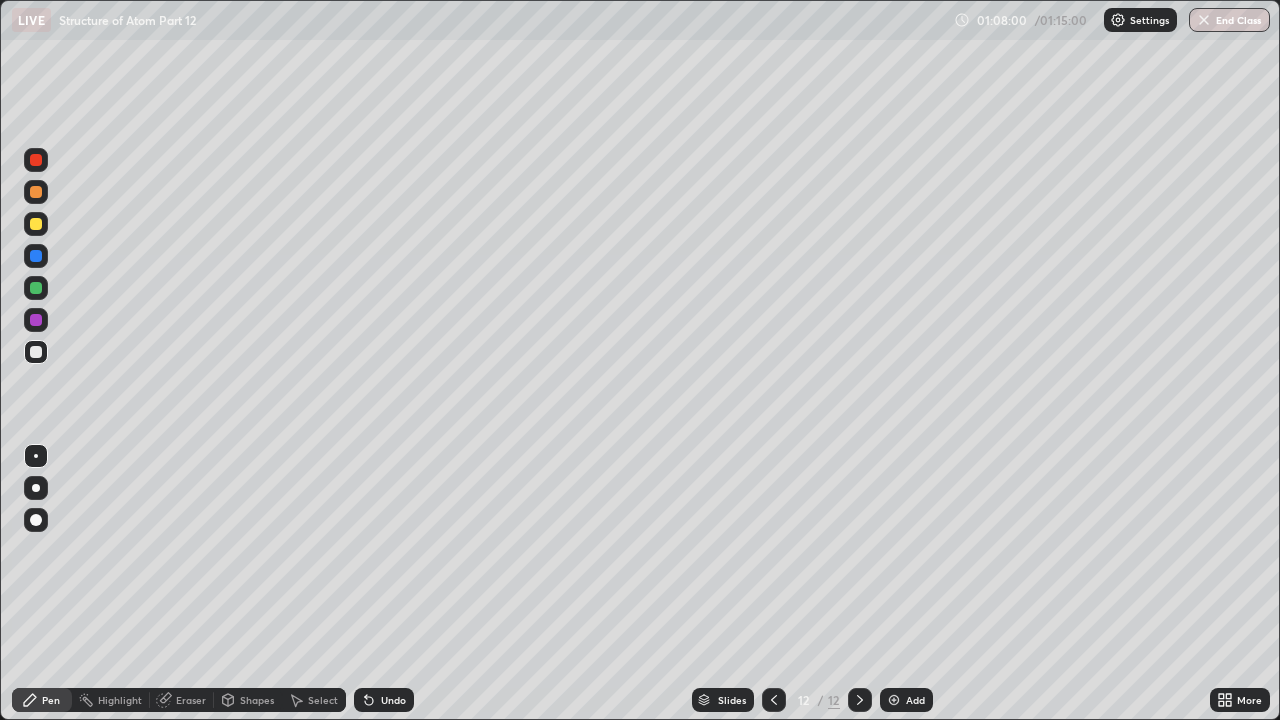 click on "Eraser" at bounding box center [191, 700] 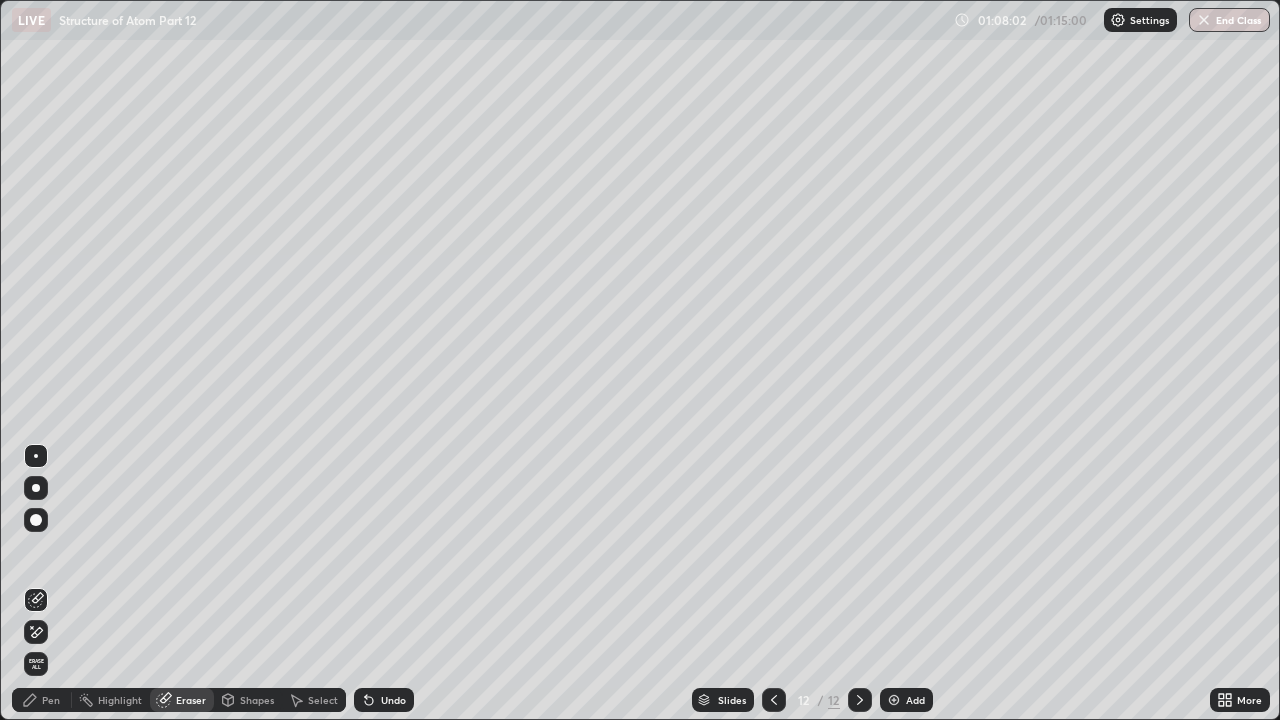 click on "Pen" at bounding box center (51, 700) 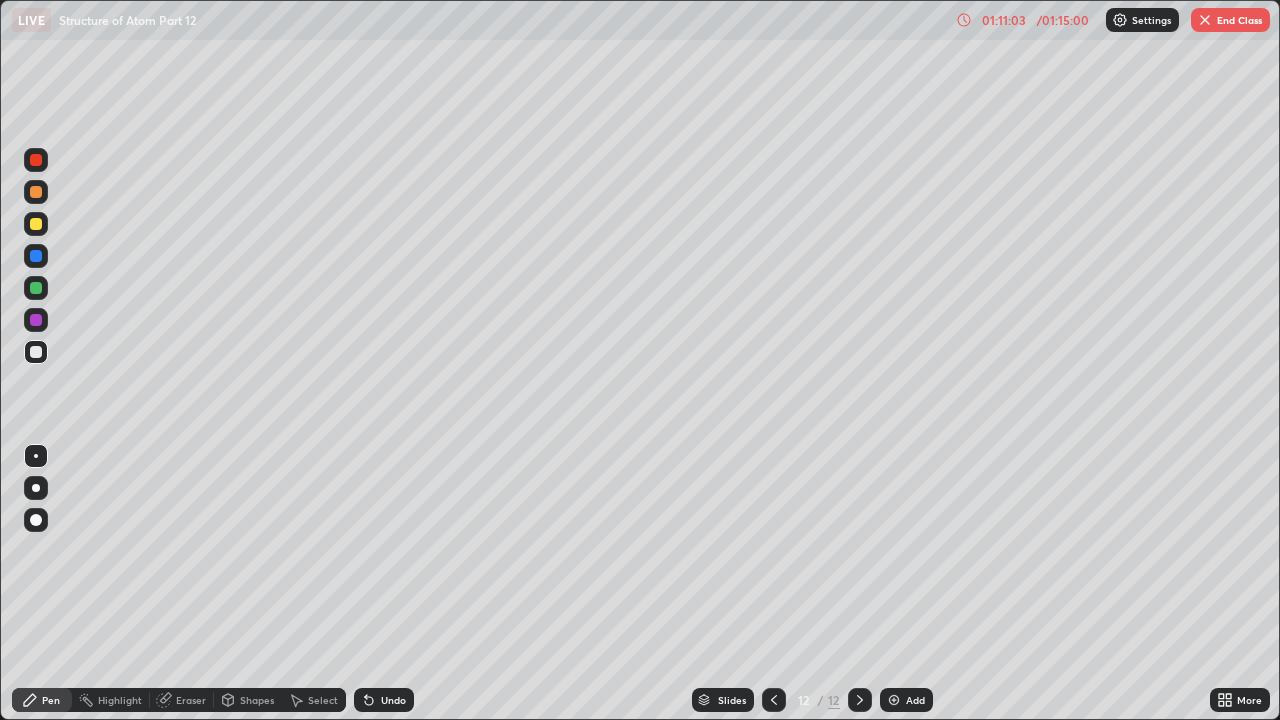 click on "End Class" at bounding box center [1230, 20] 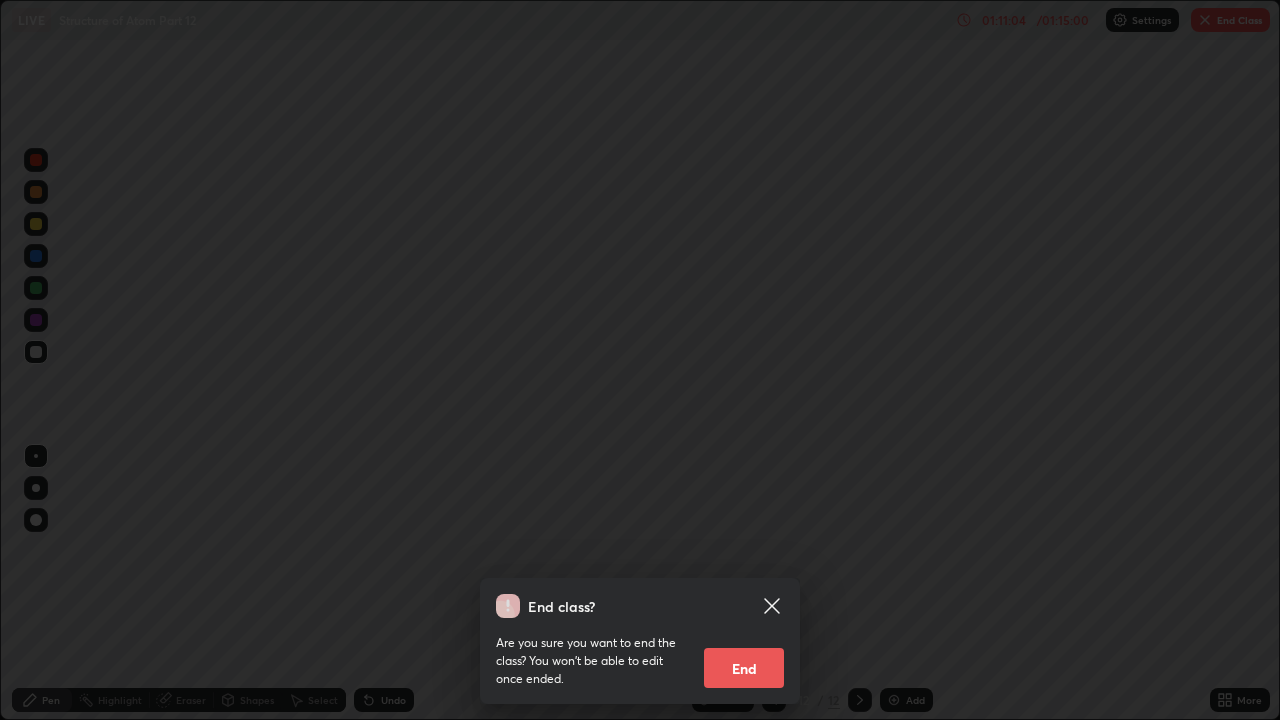 click on "End" at bounding box center [744, 668] 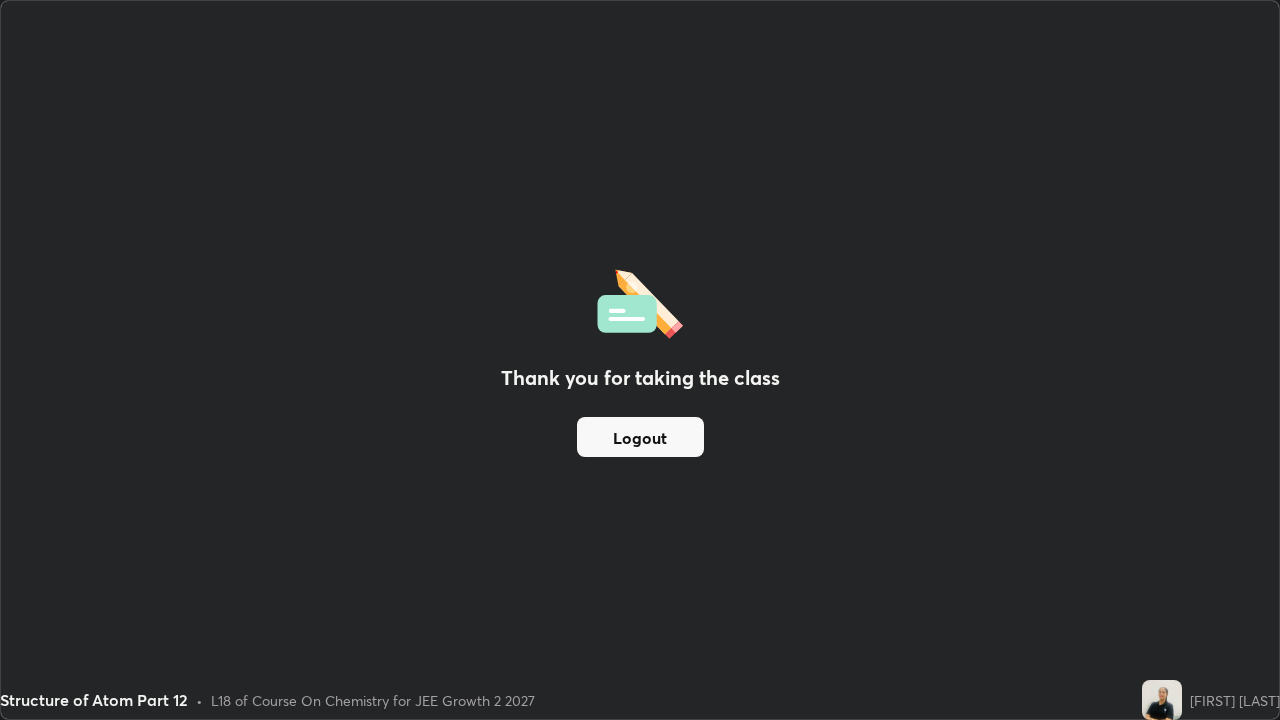 click on "Thank you for taking the class Logout" at bounding box center [640, 360] 